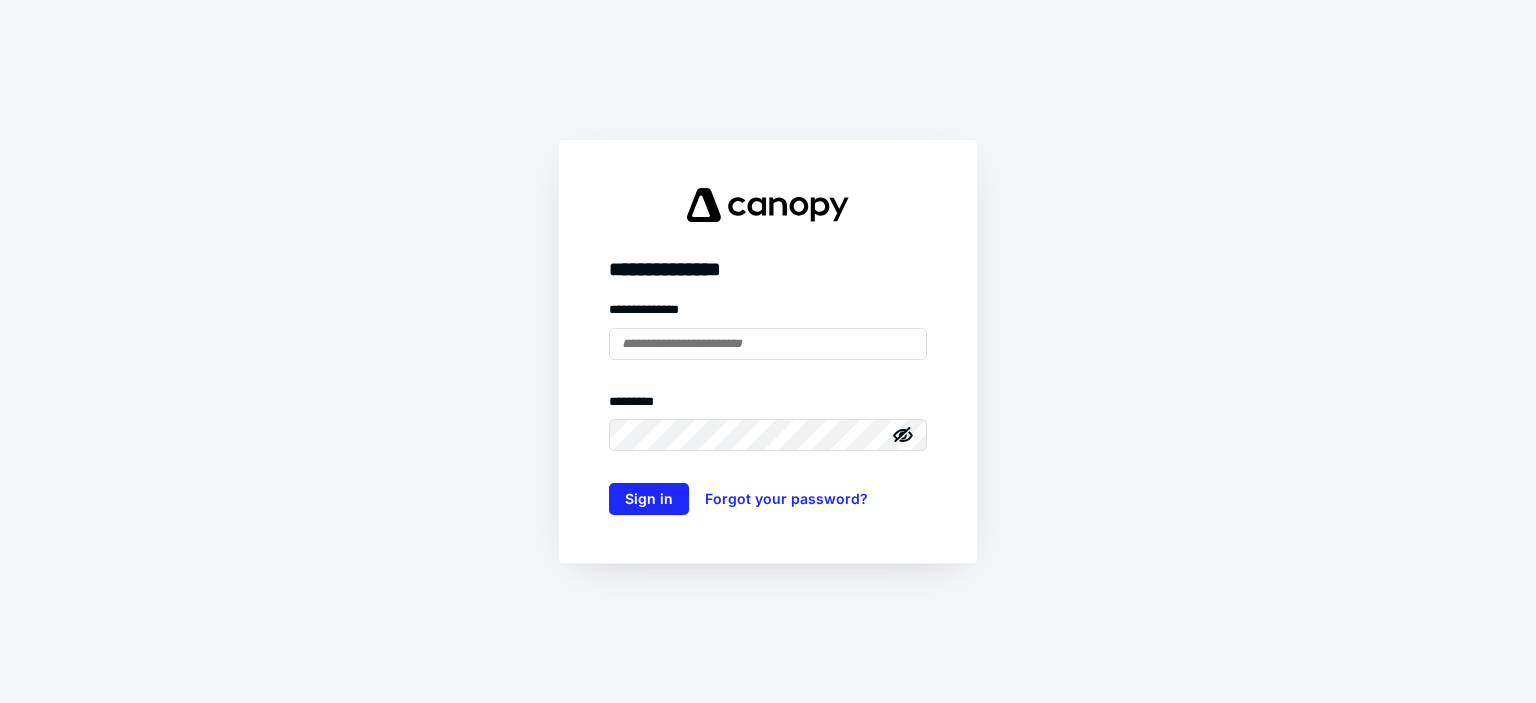 scroll, scrollTop: 0, scrollLeft: 0, axis: both 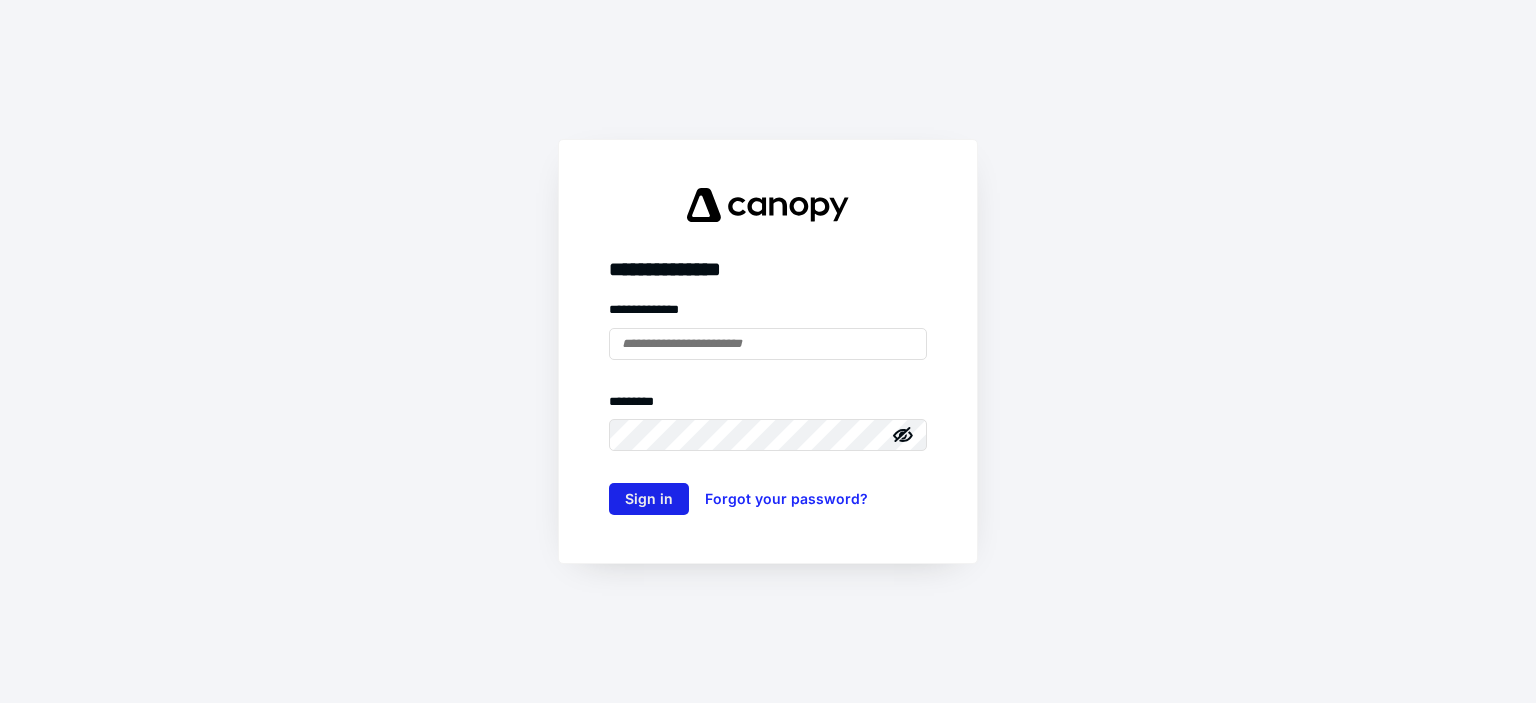 type on "**********" 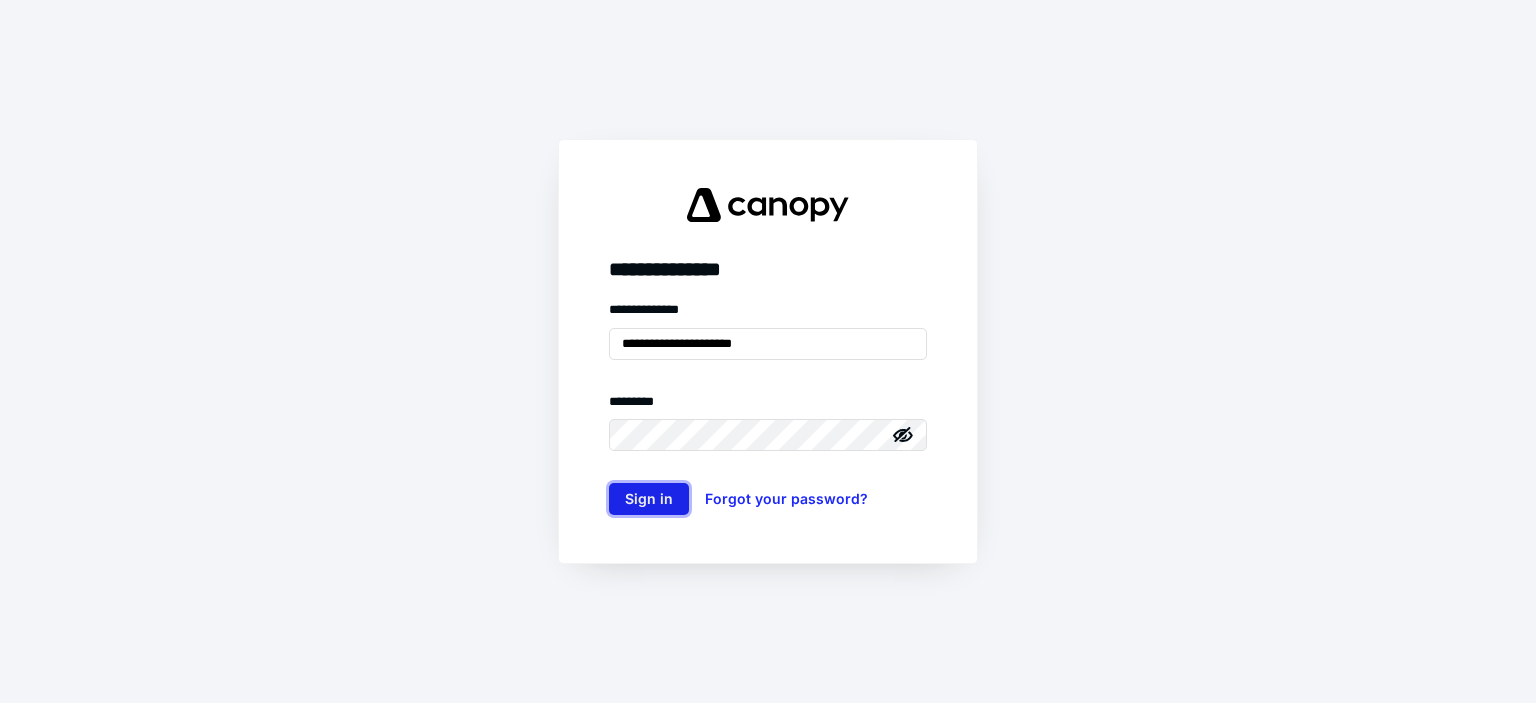 click on "Sign in" at bounding box center (649, 499) 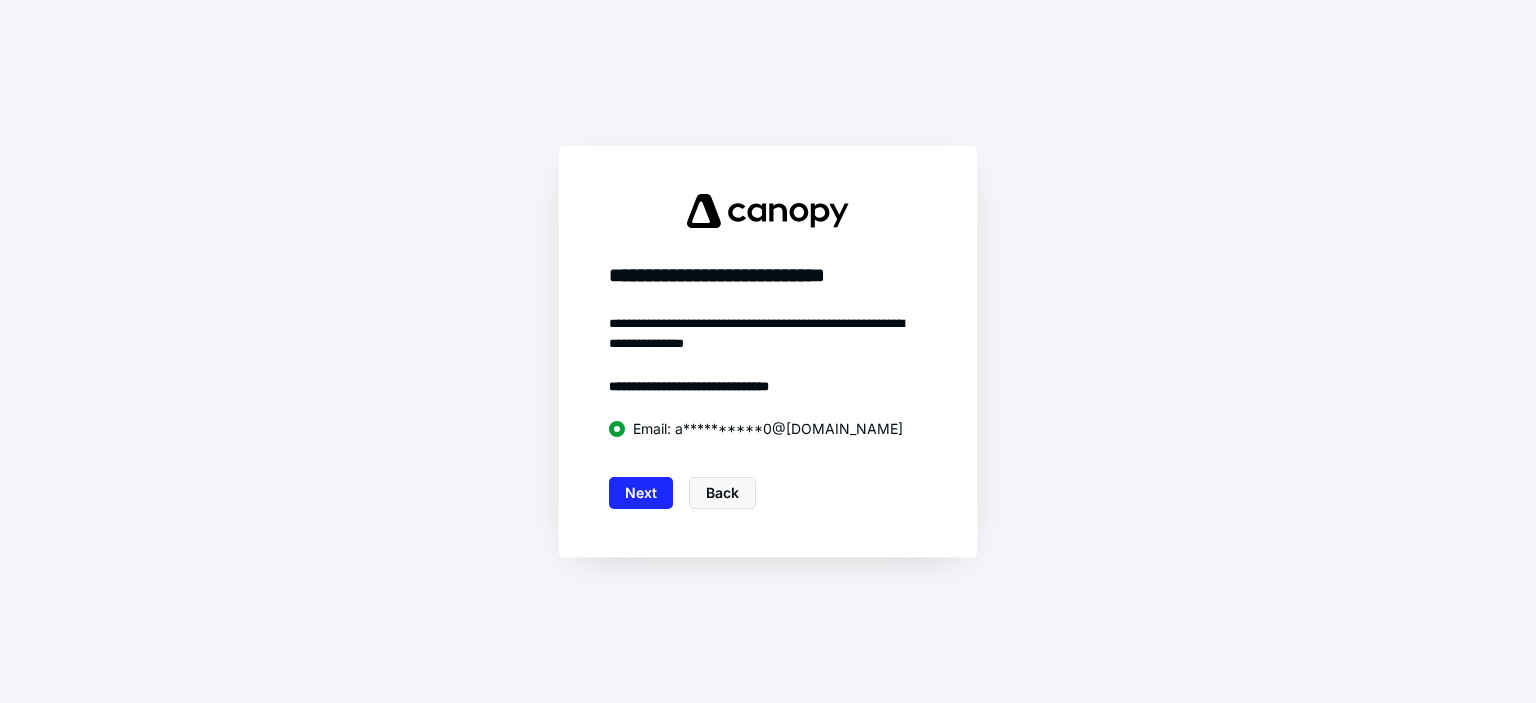 click on "Next" at bounding box center [641, 493] 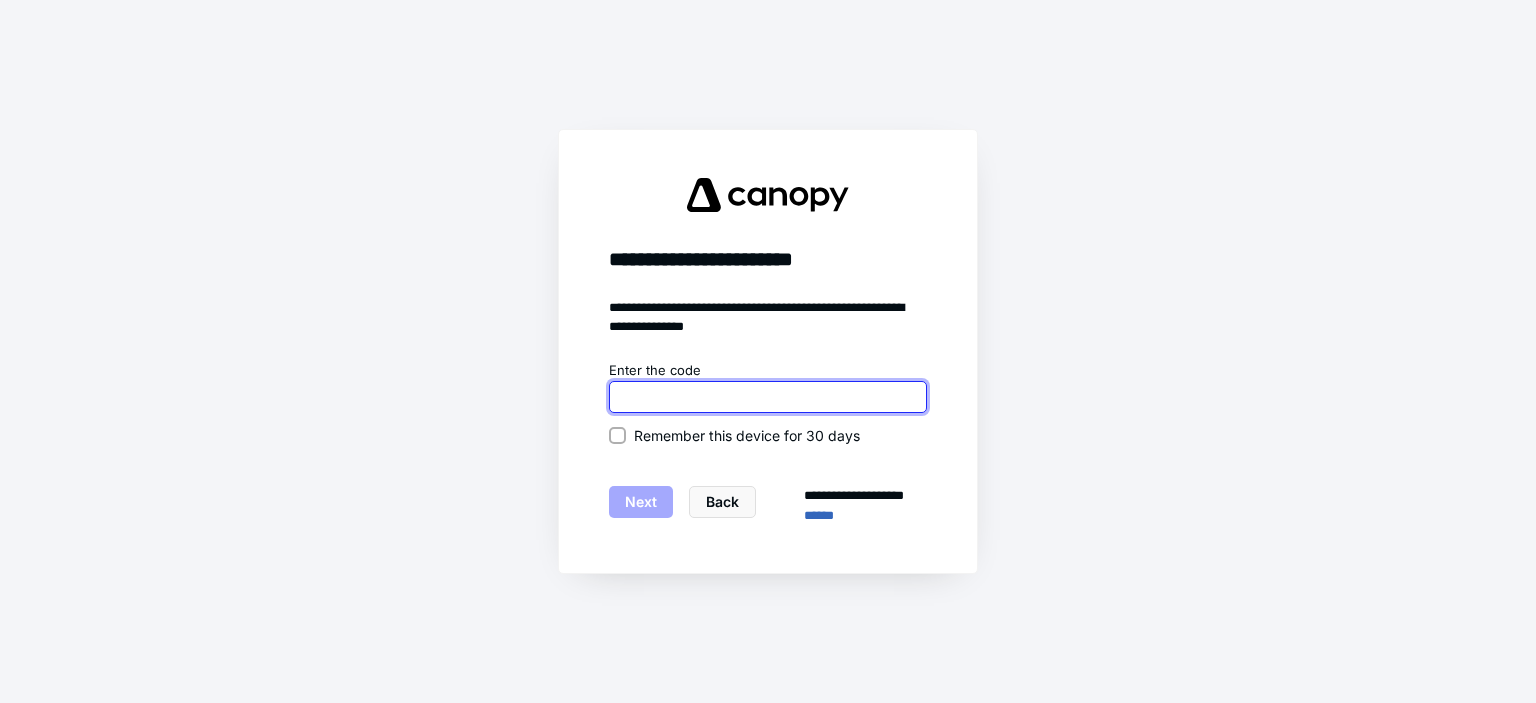 click at bounding box center (768, 397) 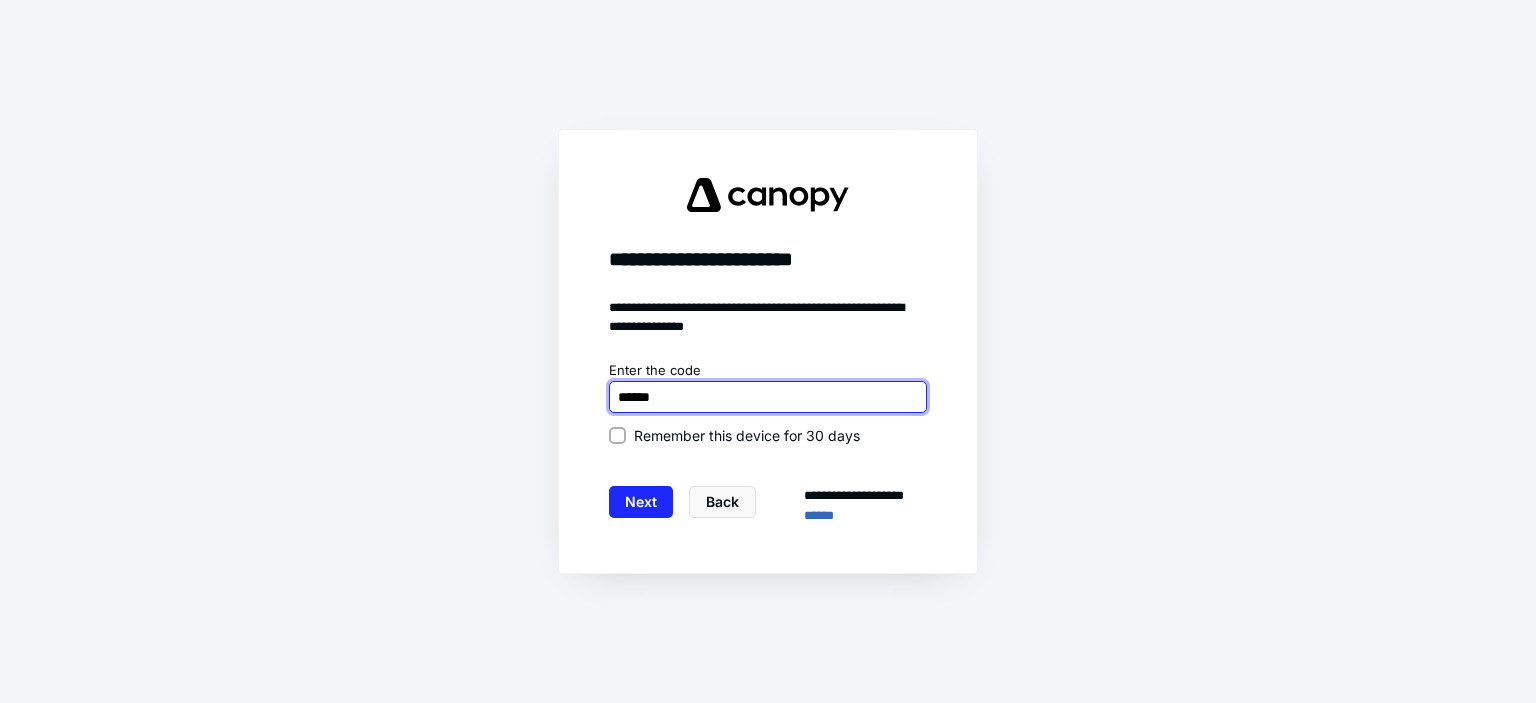 type on "******" 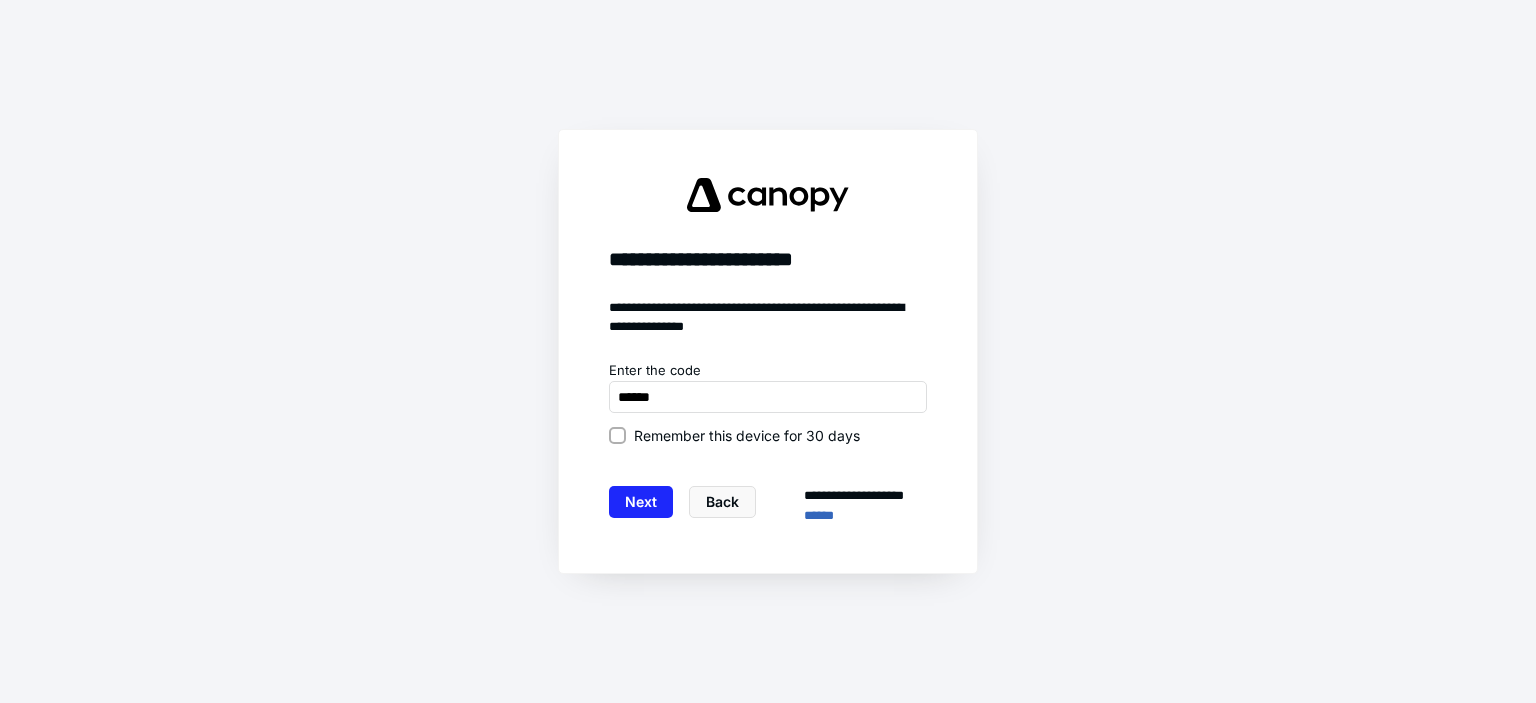 click on "**********" at bounding box center [768, 352] 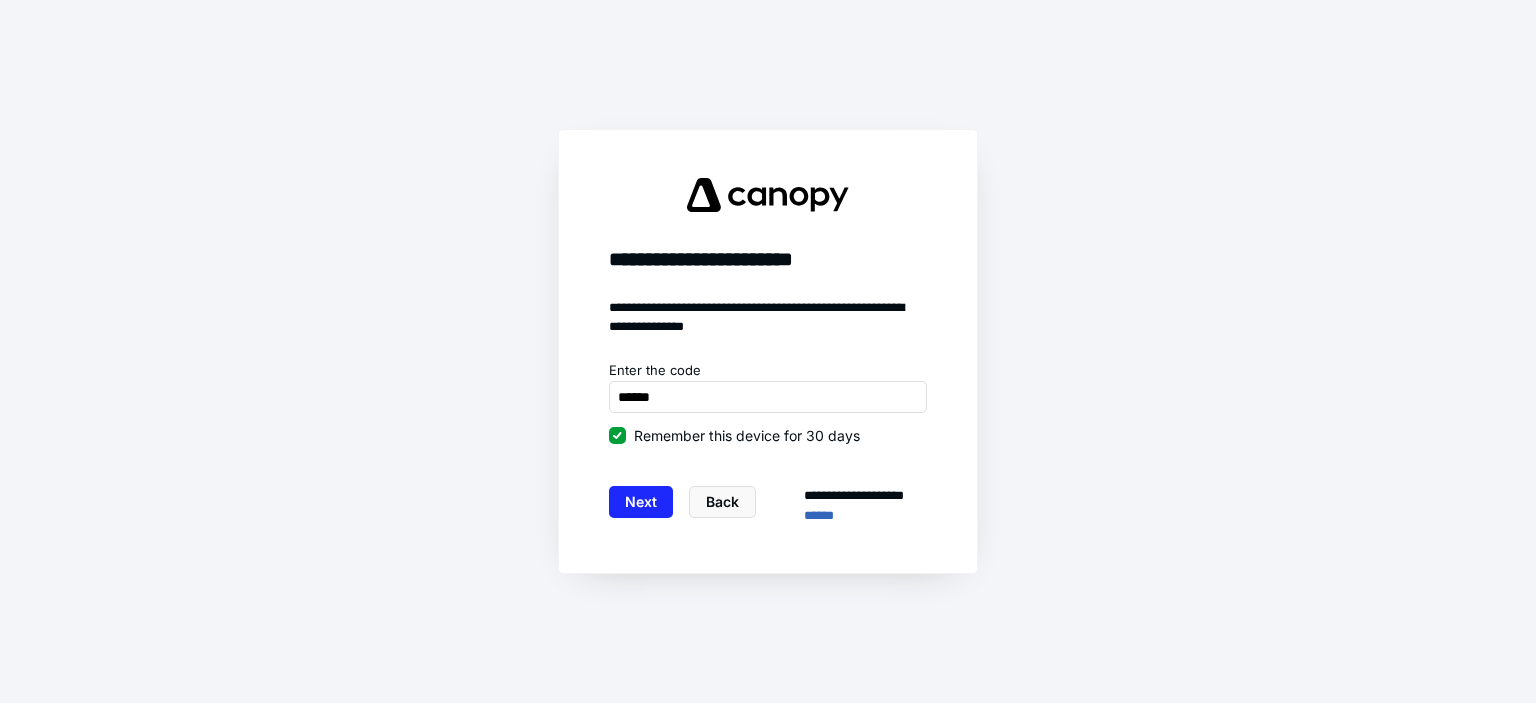 click on "Next Back" at bounding box center [682, 505] 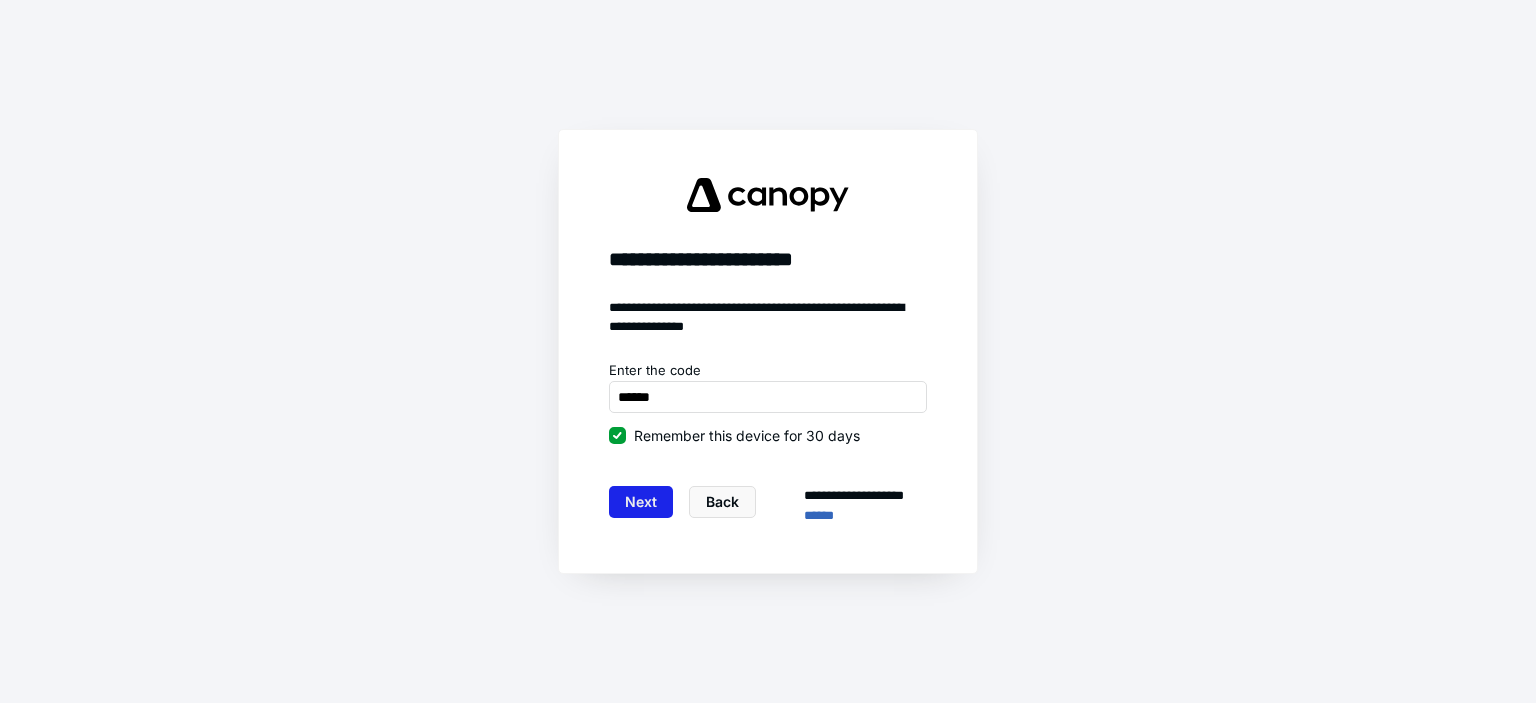 click on "Next" at bounding box center (641, 502) 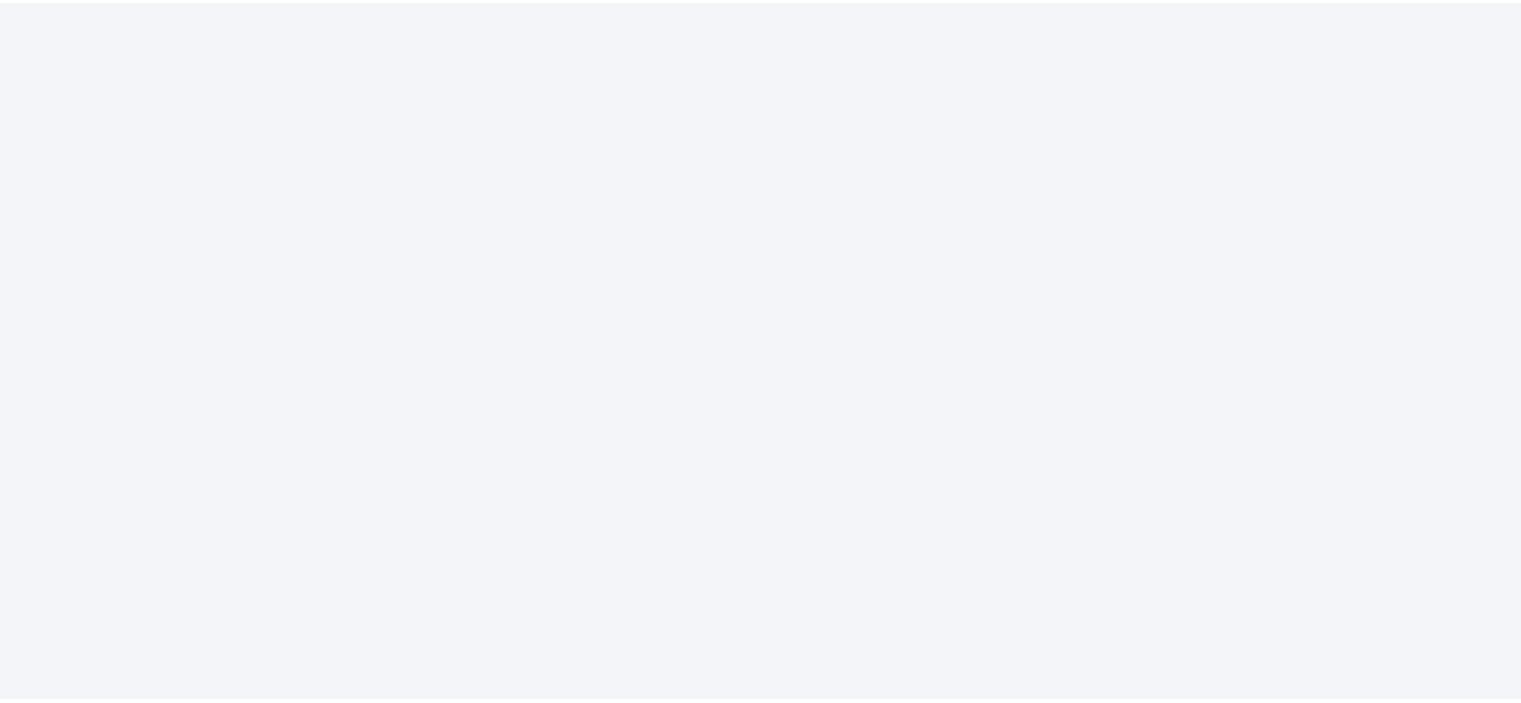 scroll, scrollTop: 0, scrollLeft: 0, axis: both 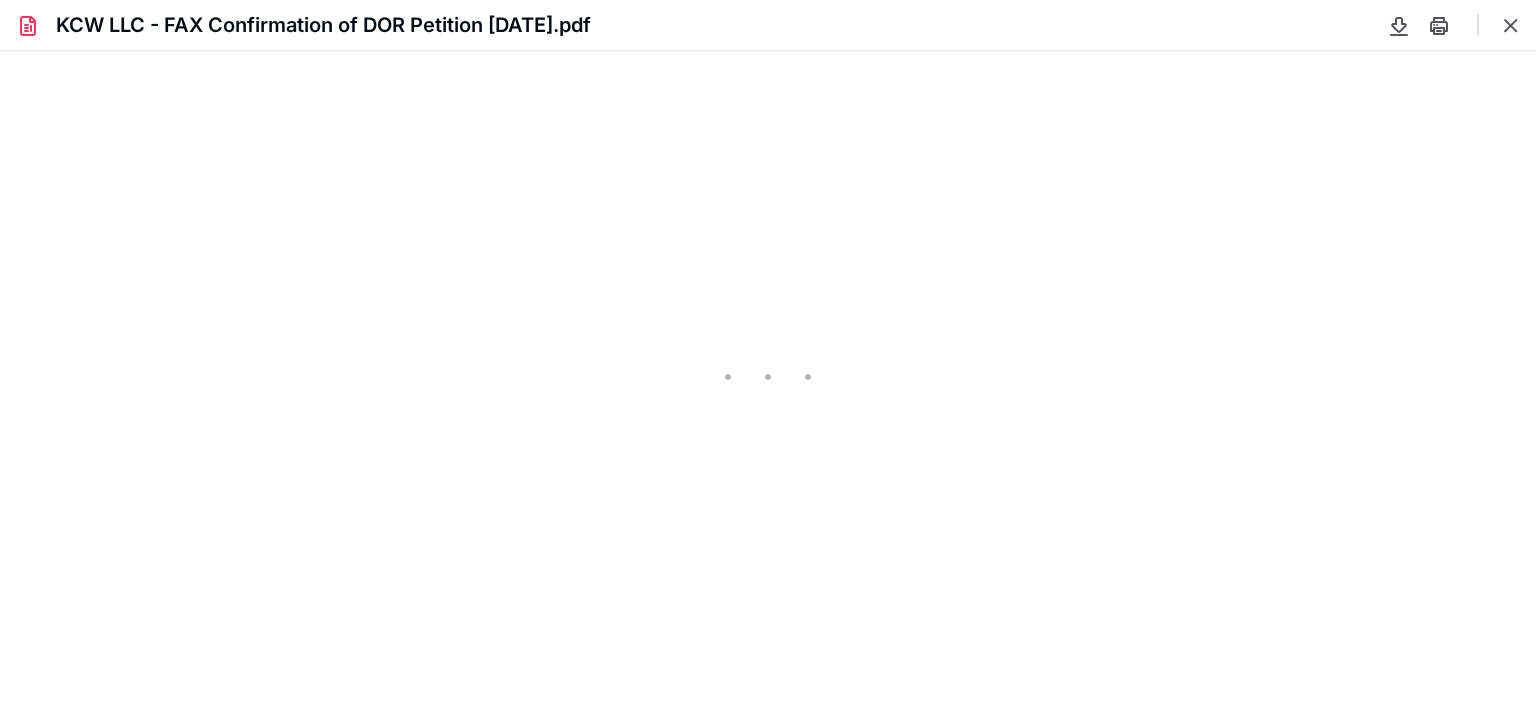 type on "78" 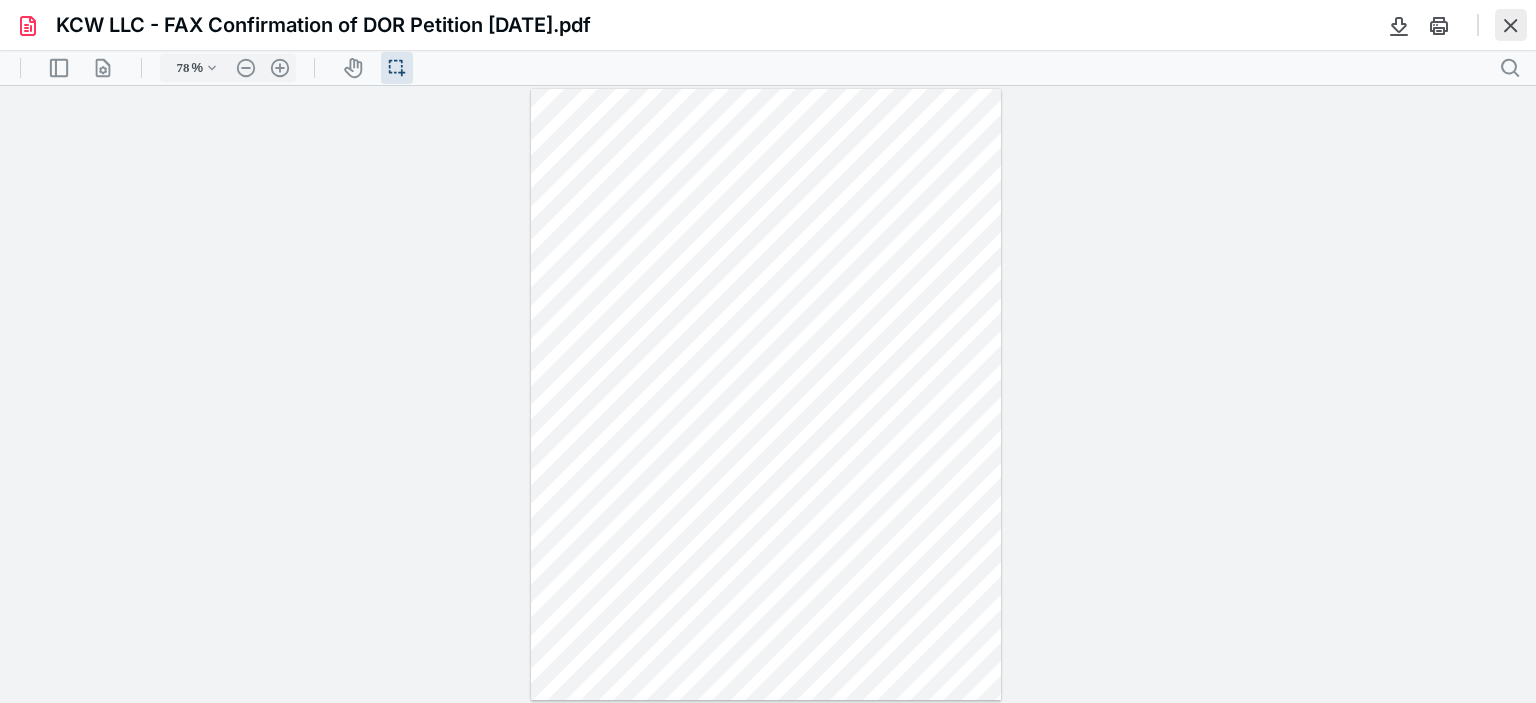 click at bounding box center (1511, 25) 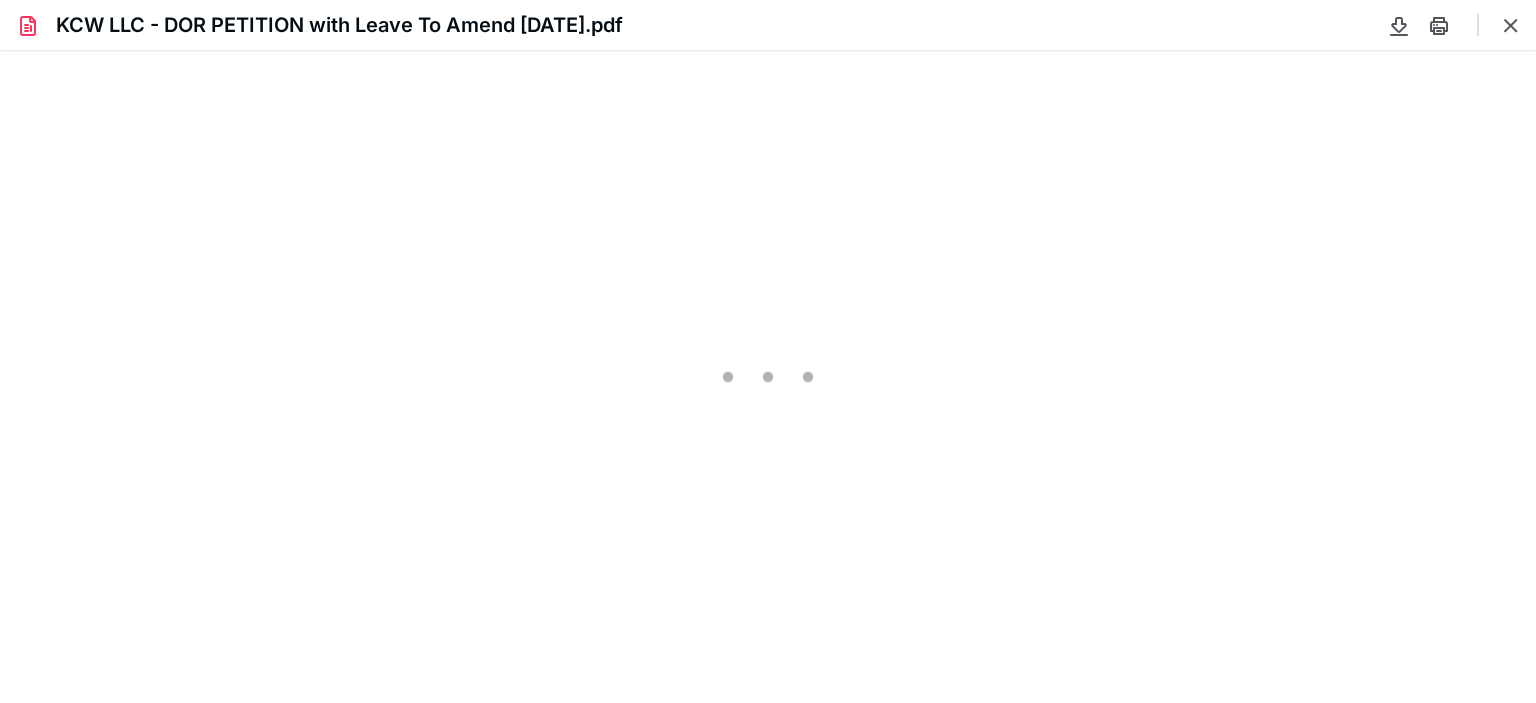 scroll, scrollTop: 0, scrollLeft: 0, axis: both 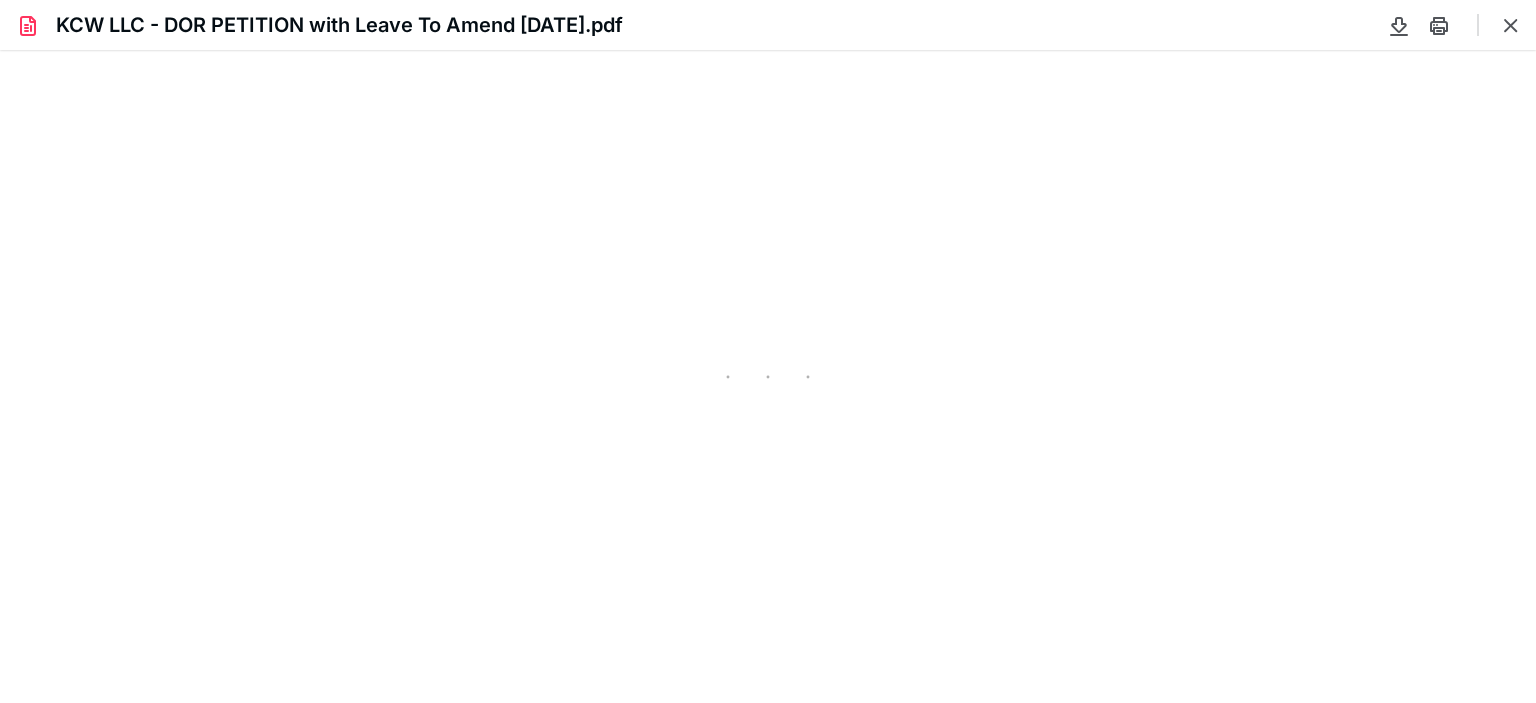 type on "78" 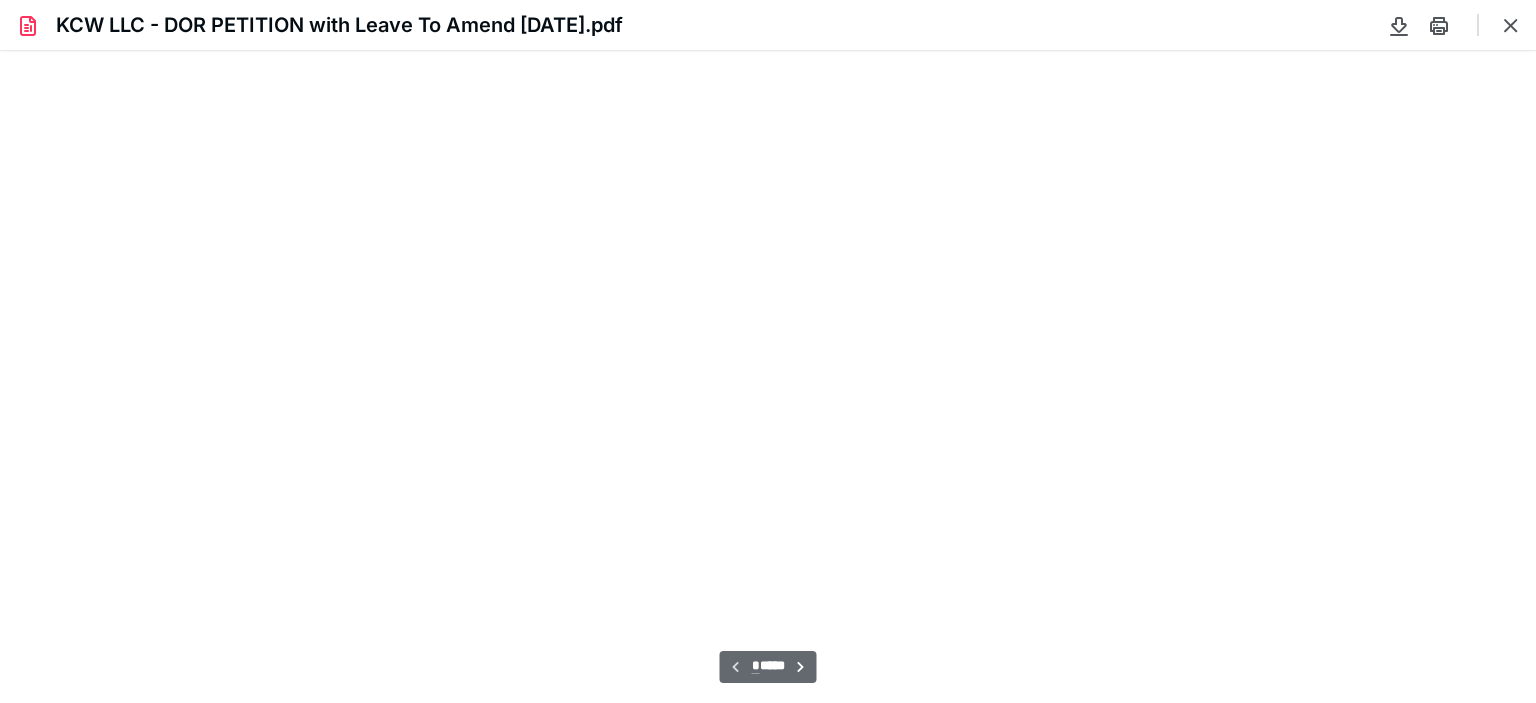 scroll, scrollTop: 39, scrollLeft: 0, axis: vertical 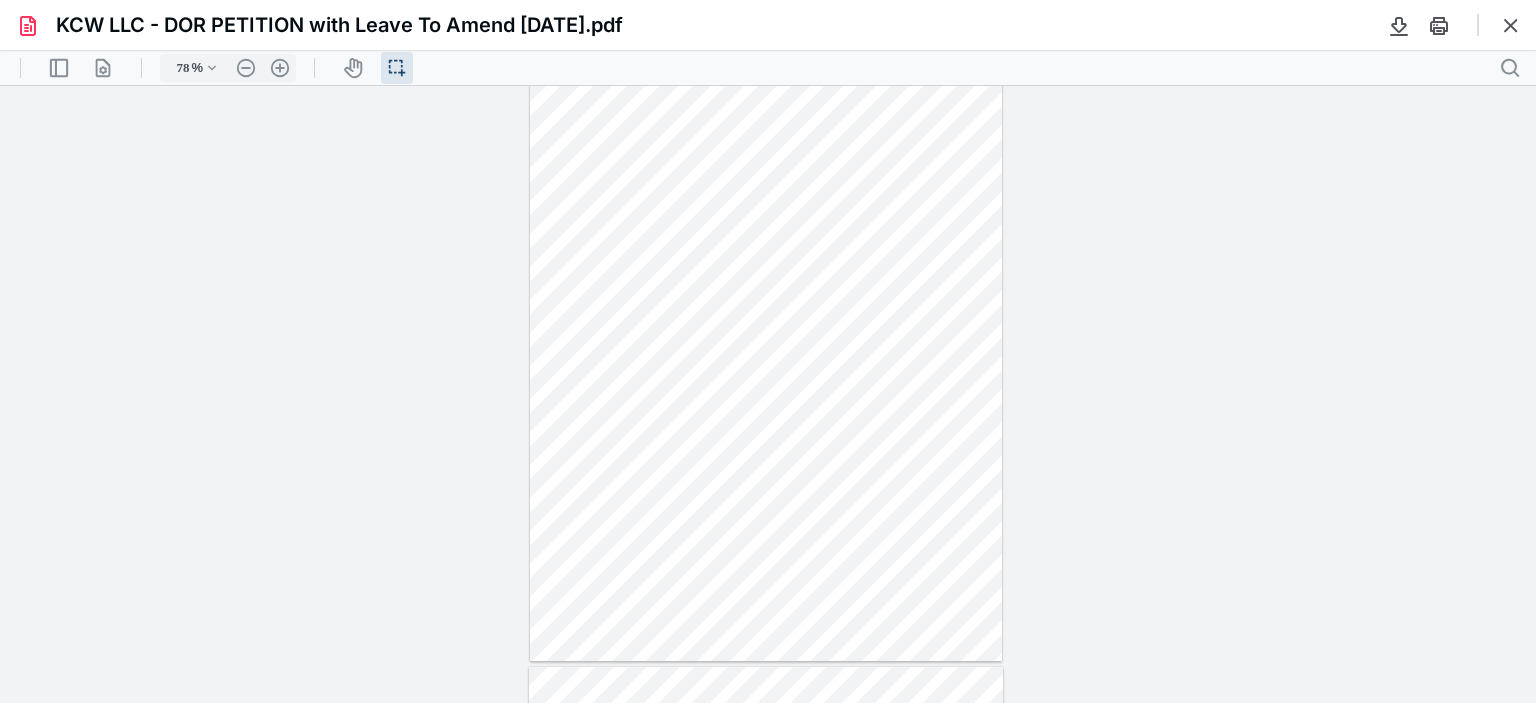 drag, startPoint x: 1534, startPoint y: 89, endPoint x: 1534, endPoint y: 117, distance: 28 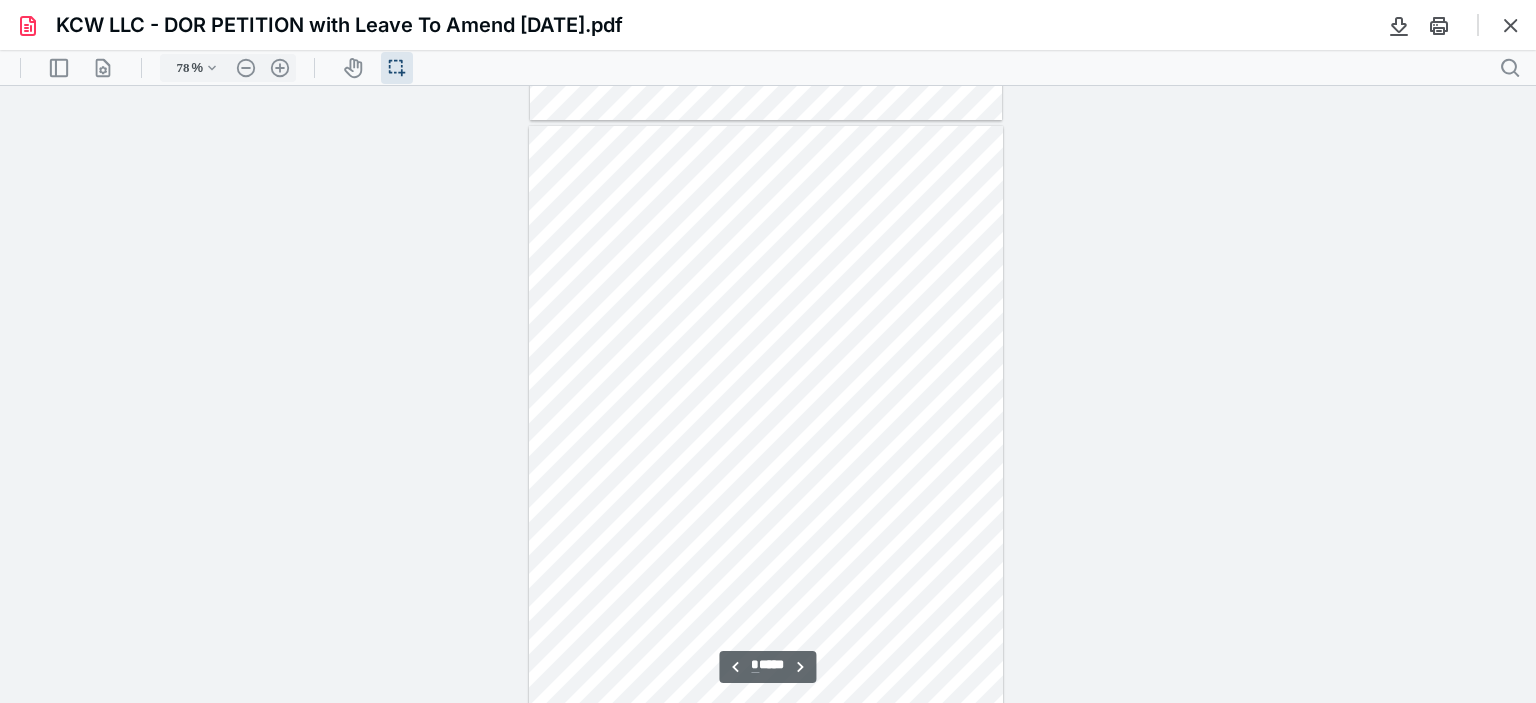scroll, scrollTop: 1120, scrollLeft: 0, axis: vertical 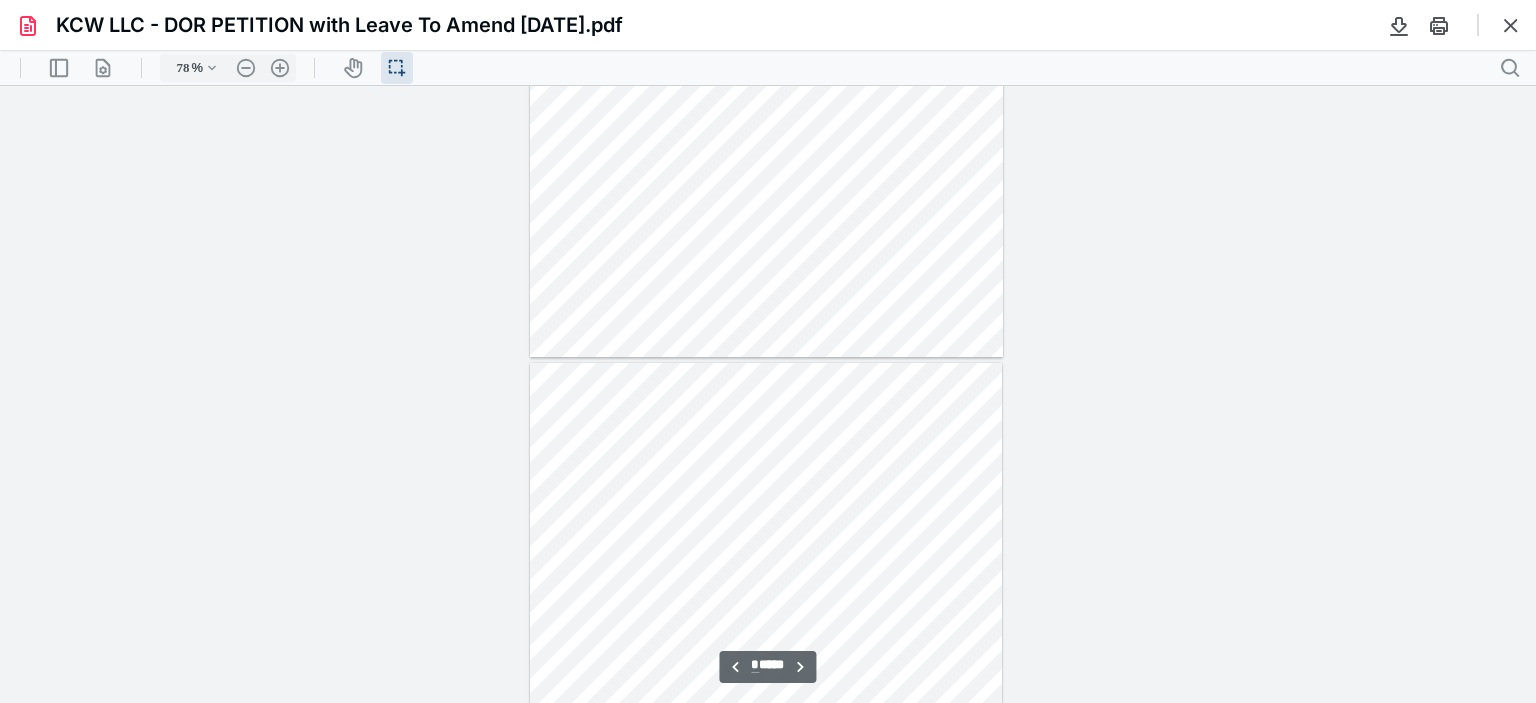 click on "**********" at bounding box center [768, 395] 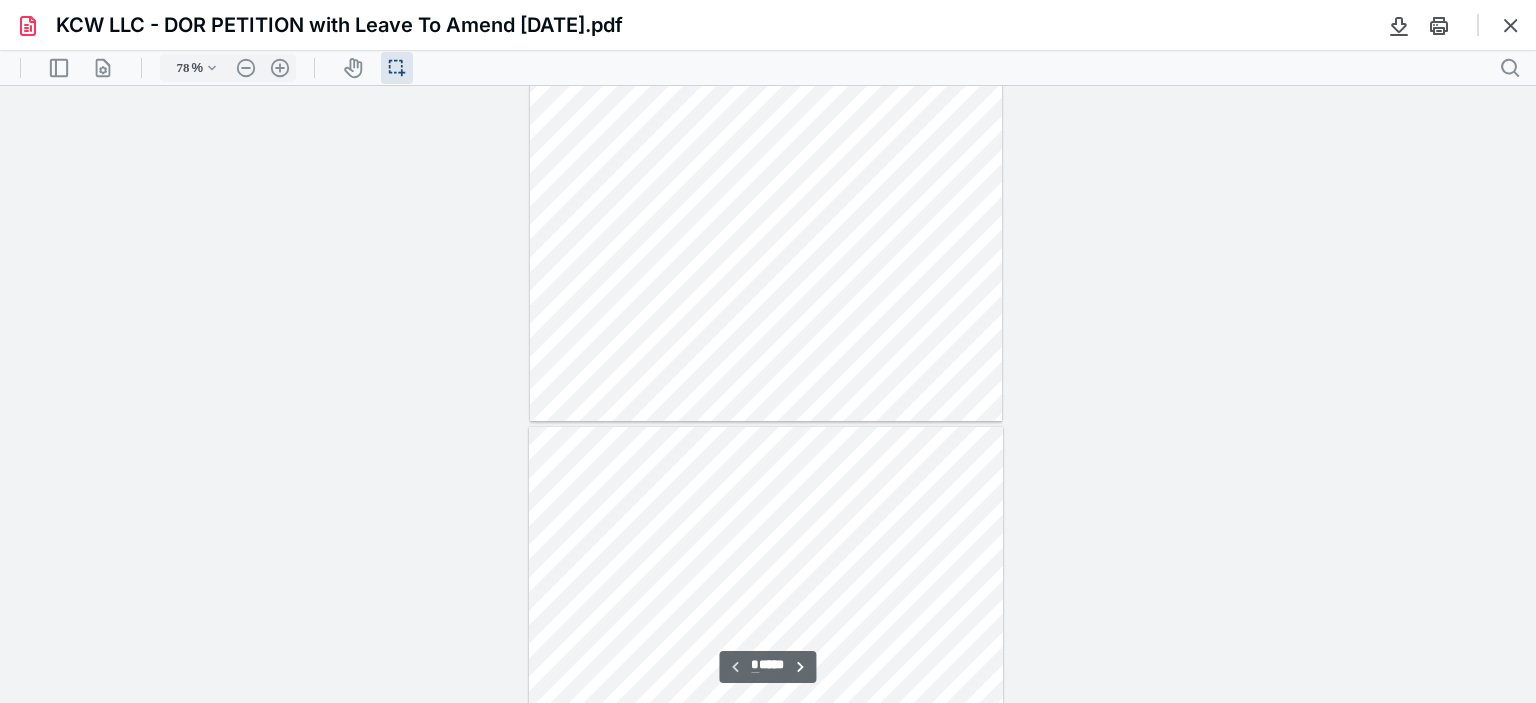 scroll, scrollTop: 0, scrollLeft: 0, axis: both 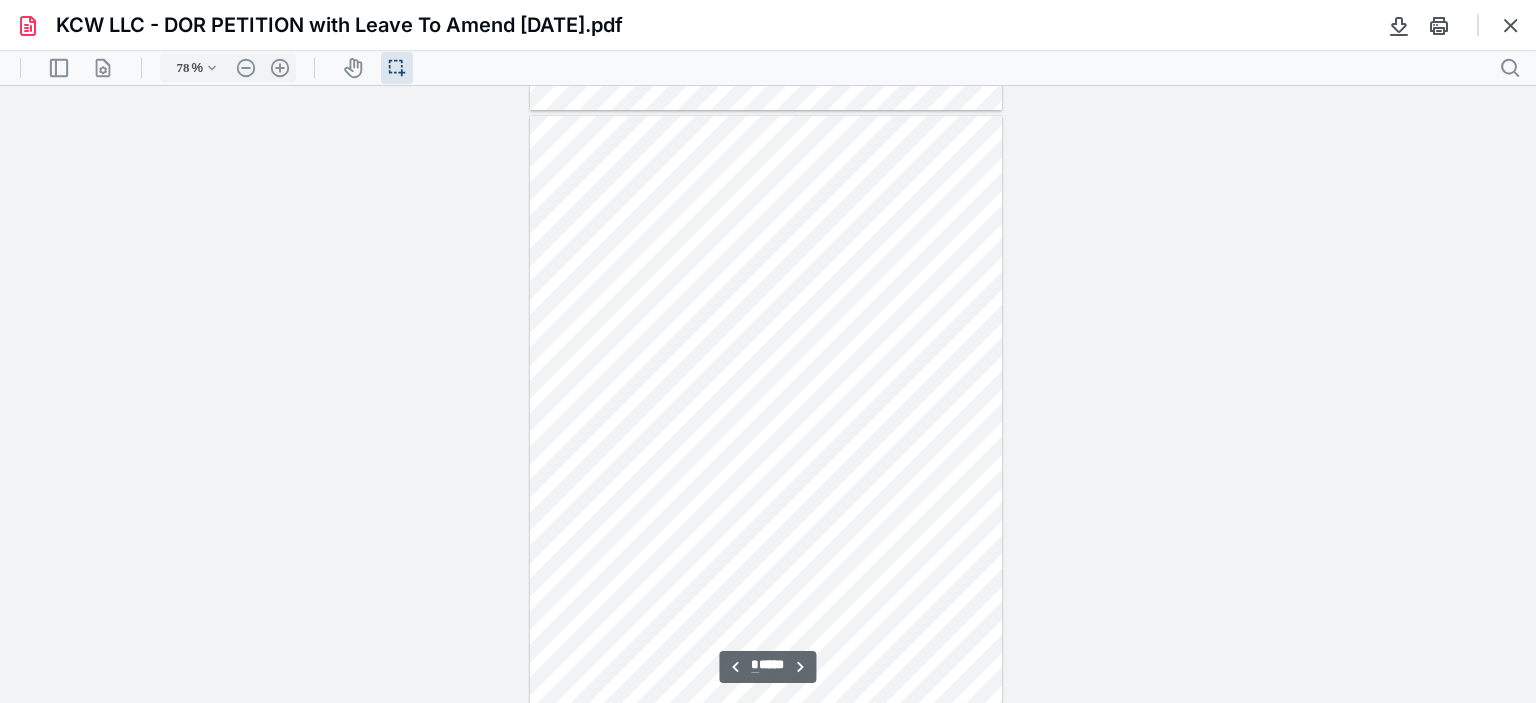 type on "*" 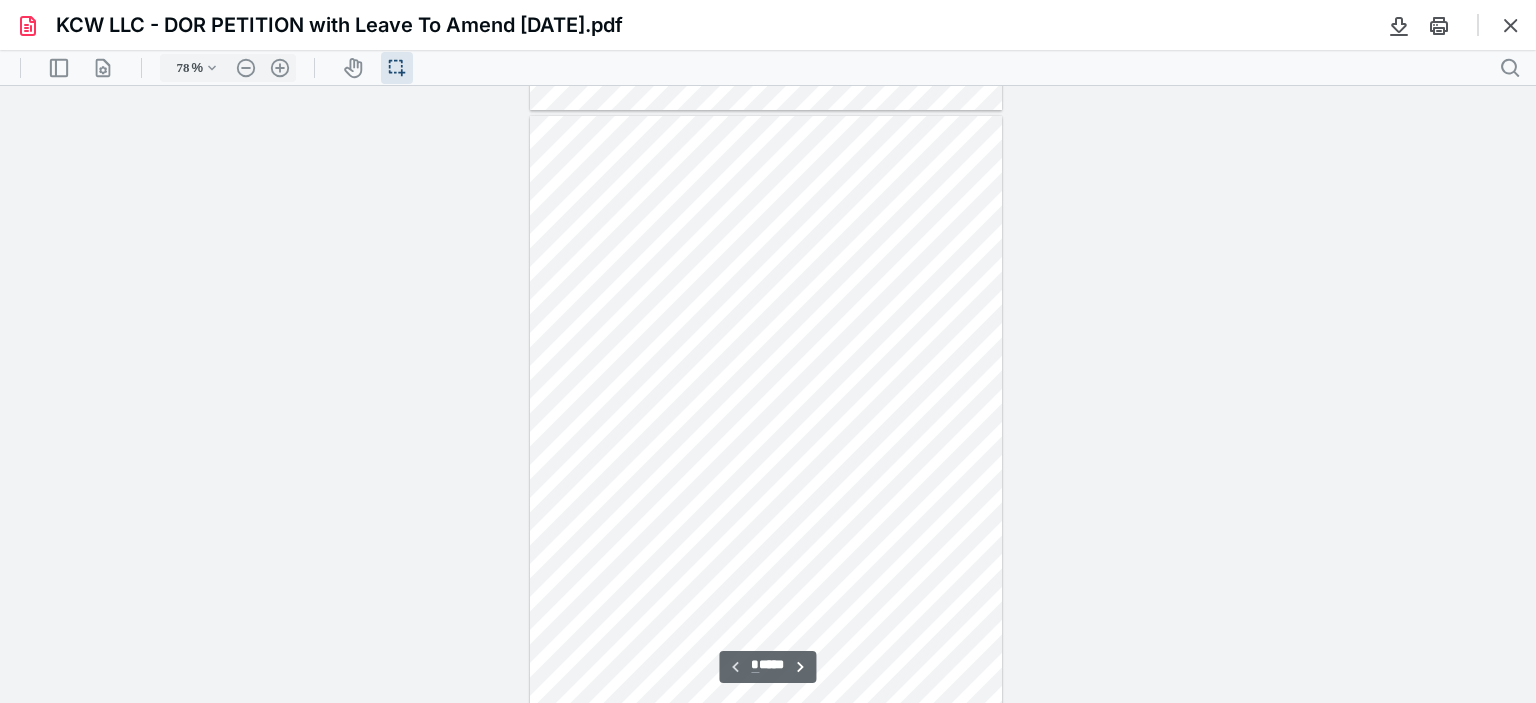 scroll, scrollTop: 0, scrollLeft: 0, axis: both 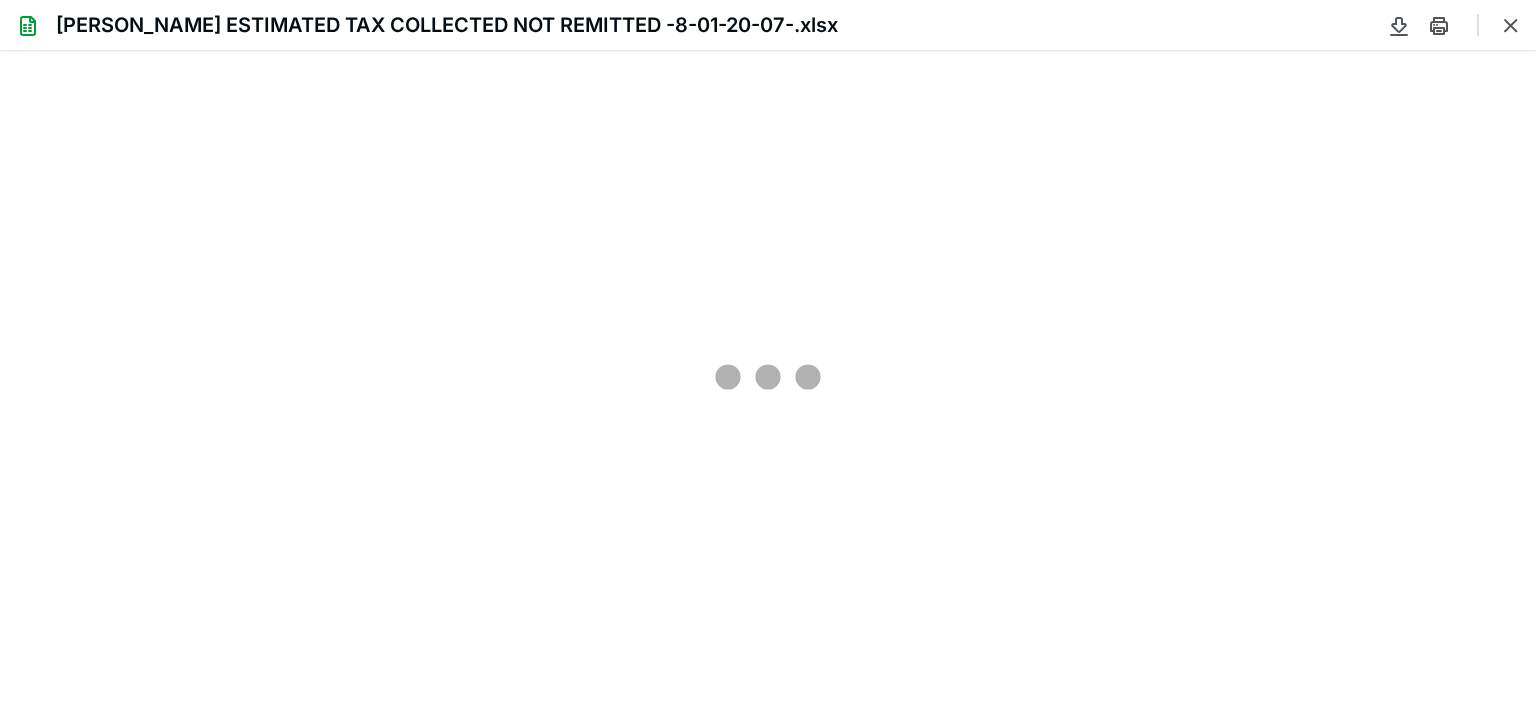 type on "192" 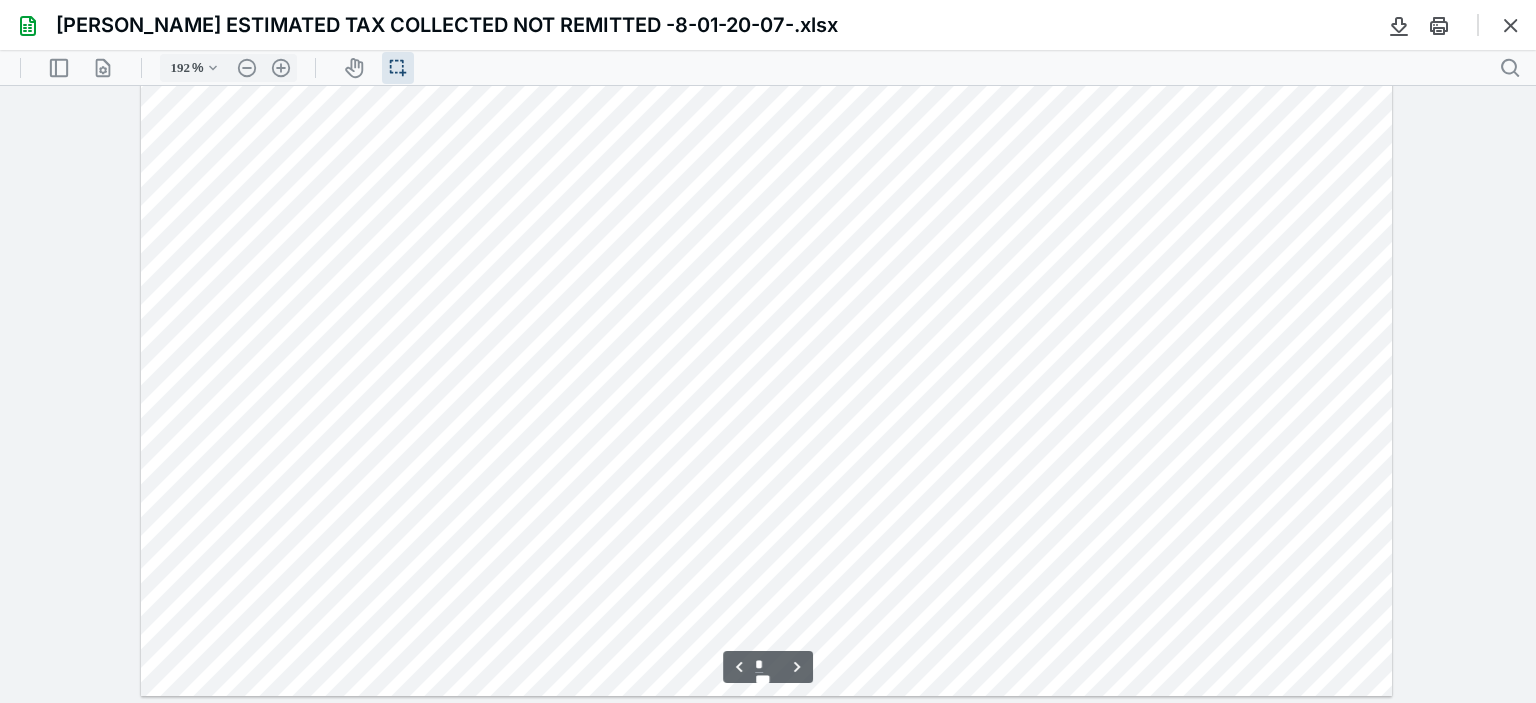scroll, scrollTop: 688, scrollLeft: 0, axis: vertical 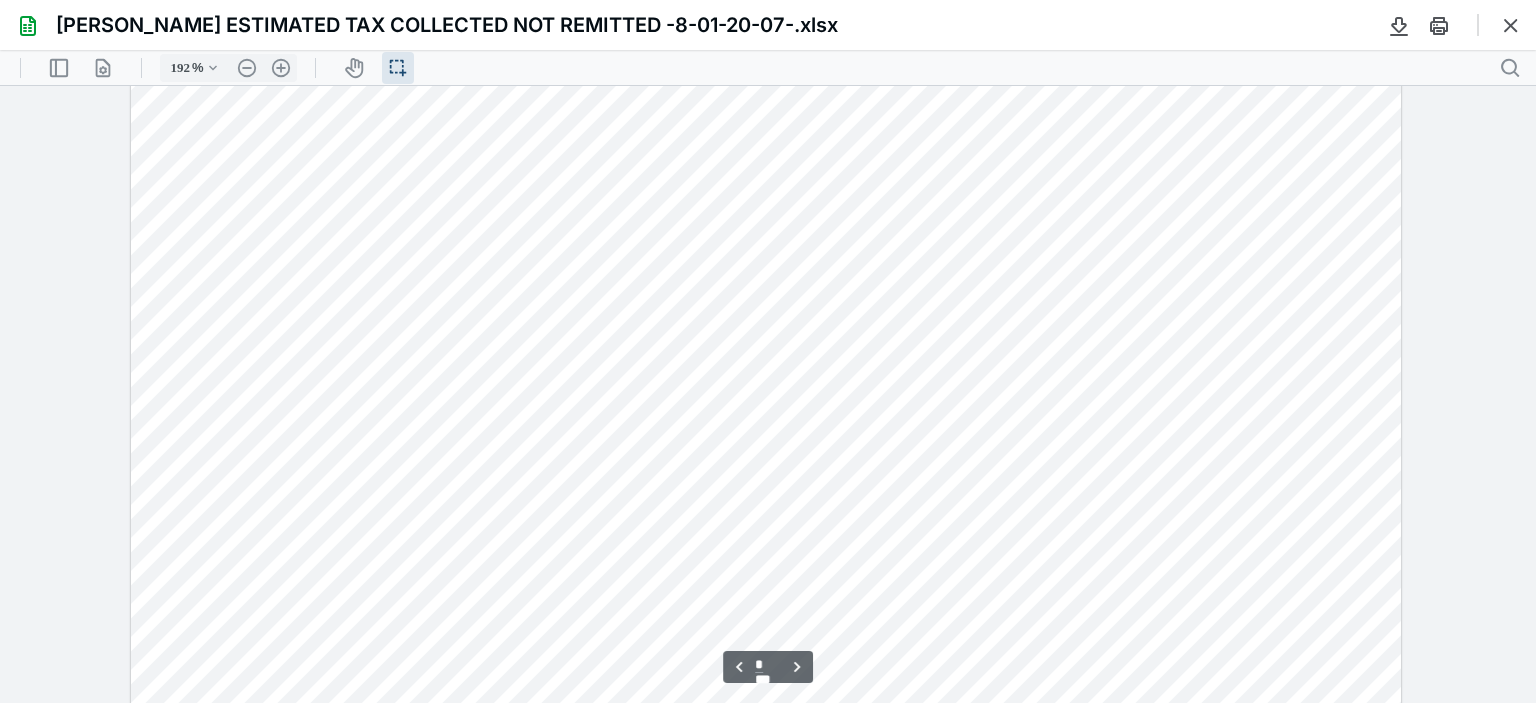 type on "*" 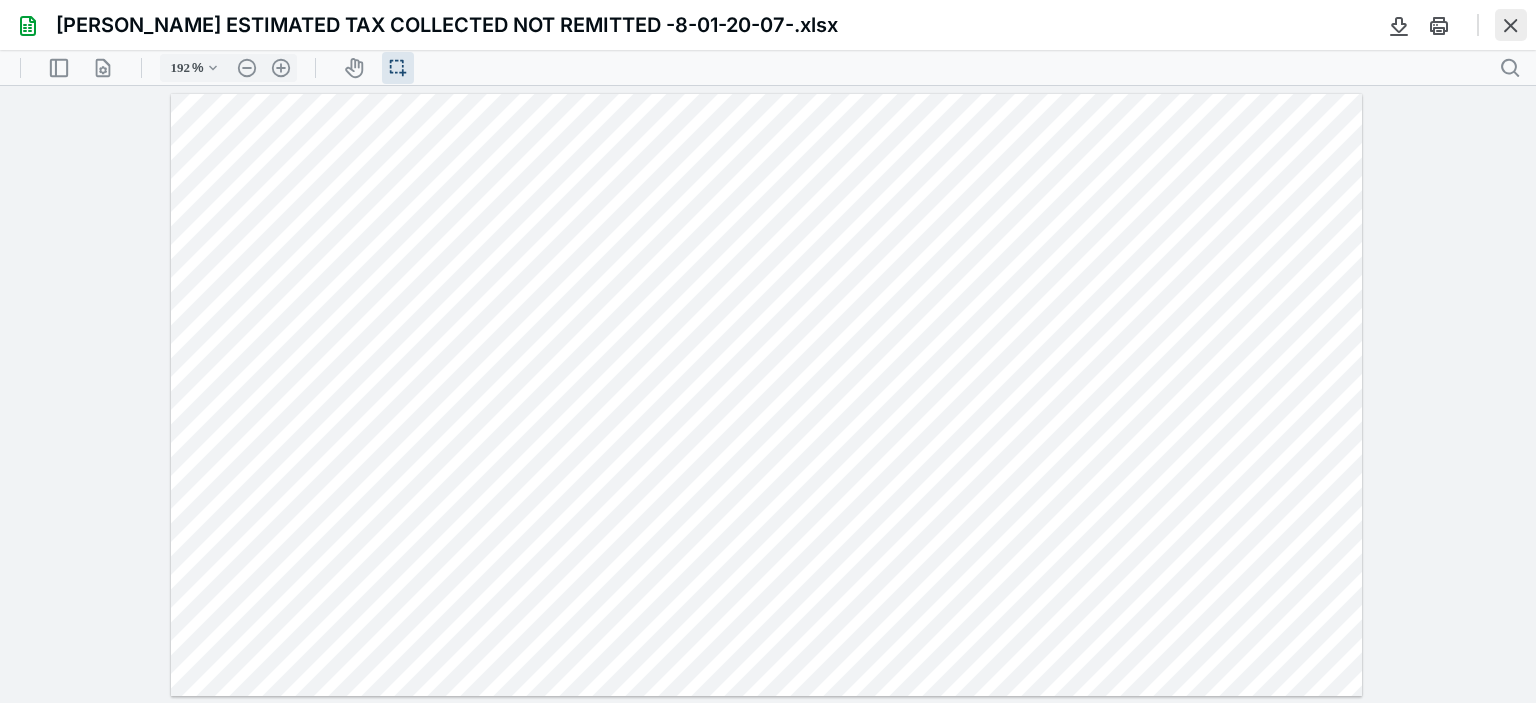 click at bounding box center (1511, 25) 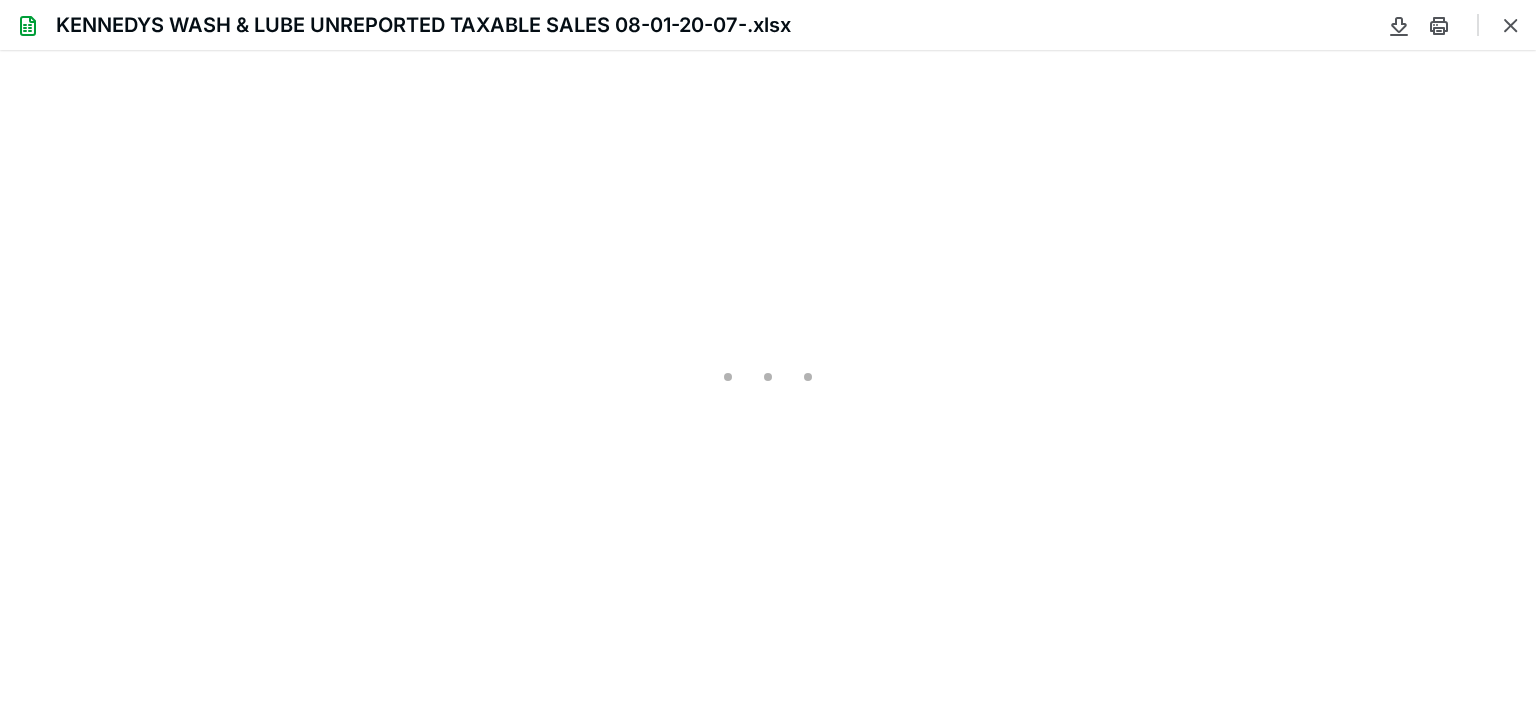 scroll, scrollTop: 0, scrollLeft: 0, axis: both 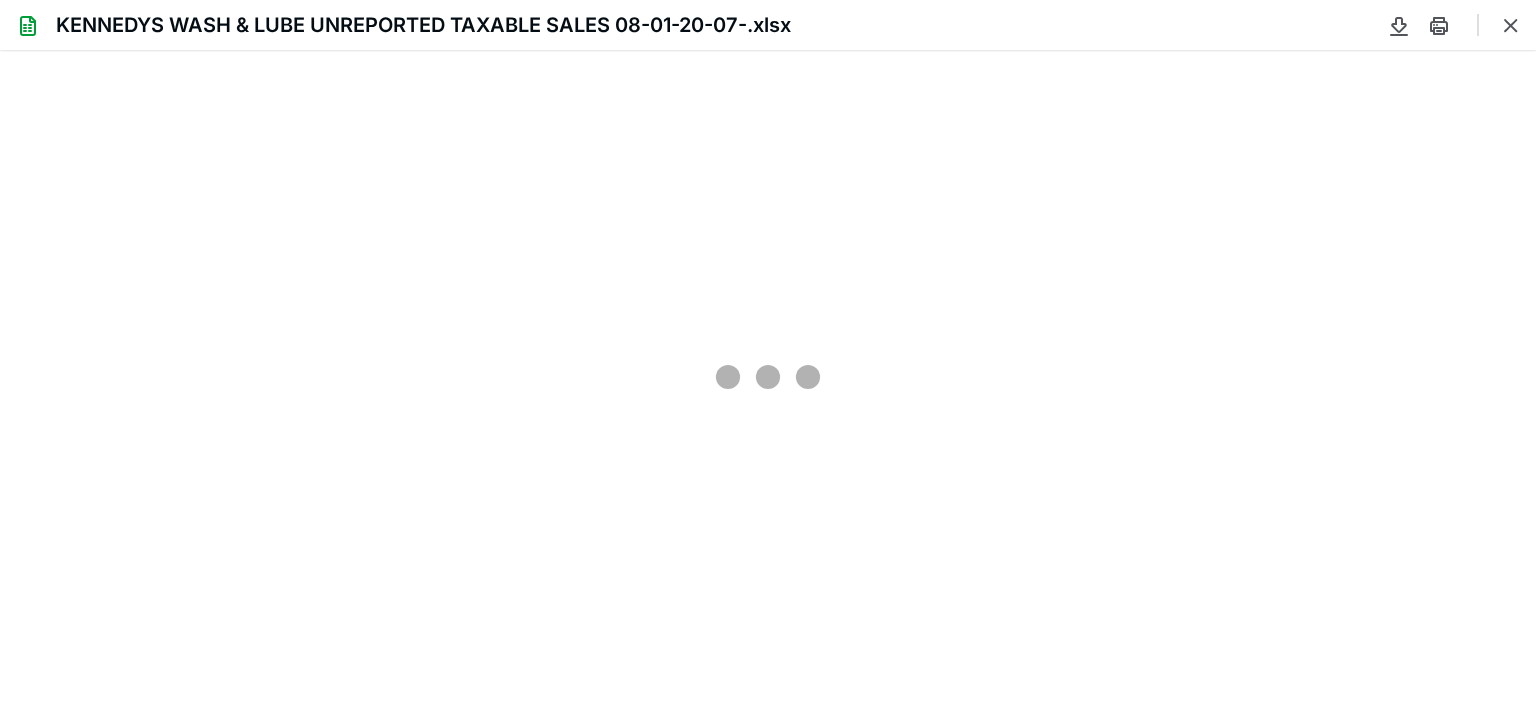 type on "175" 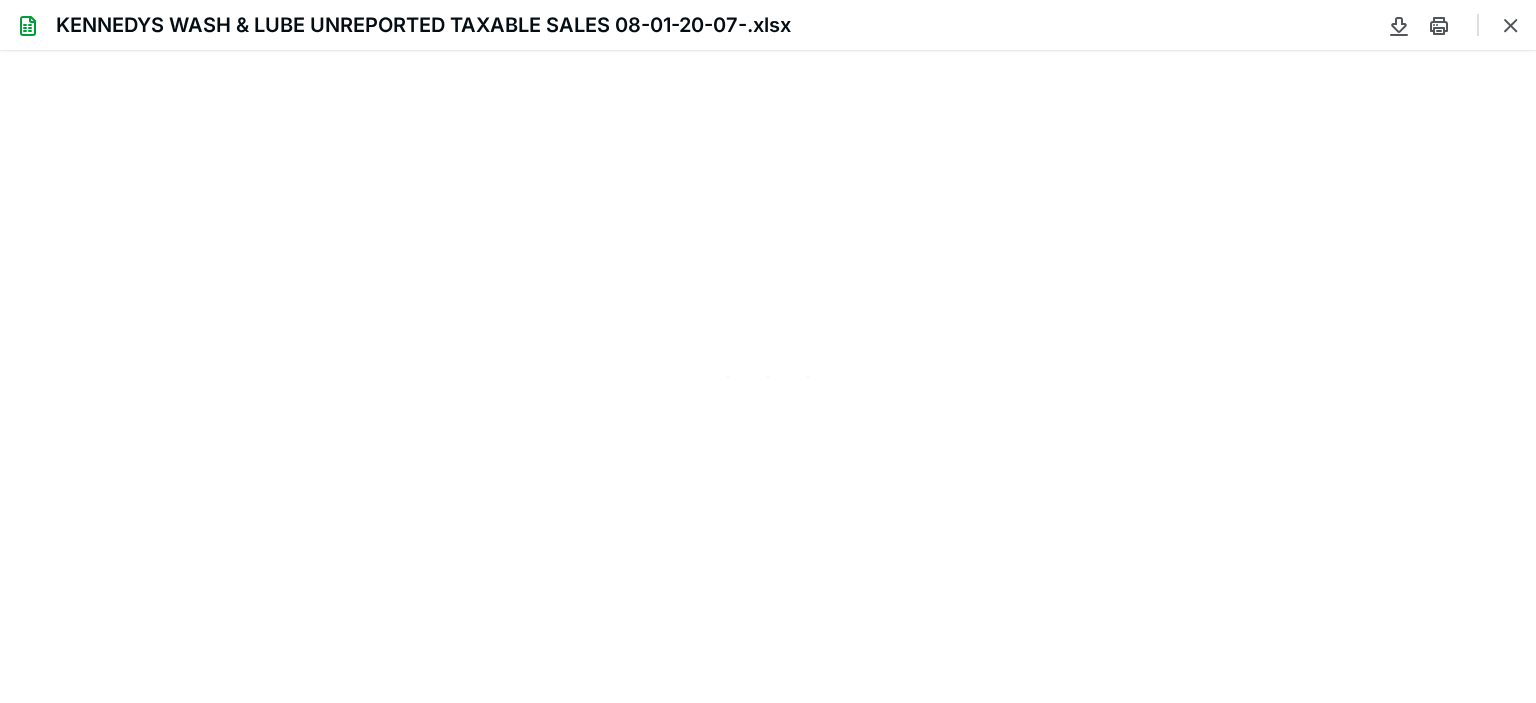 scroll, scrollTop: 43, scrollLeft: 311, axis: both 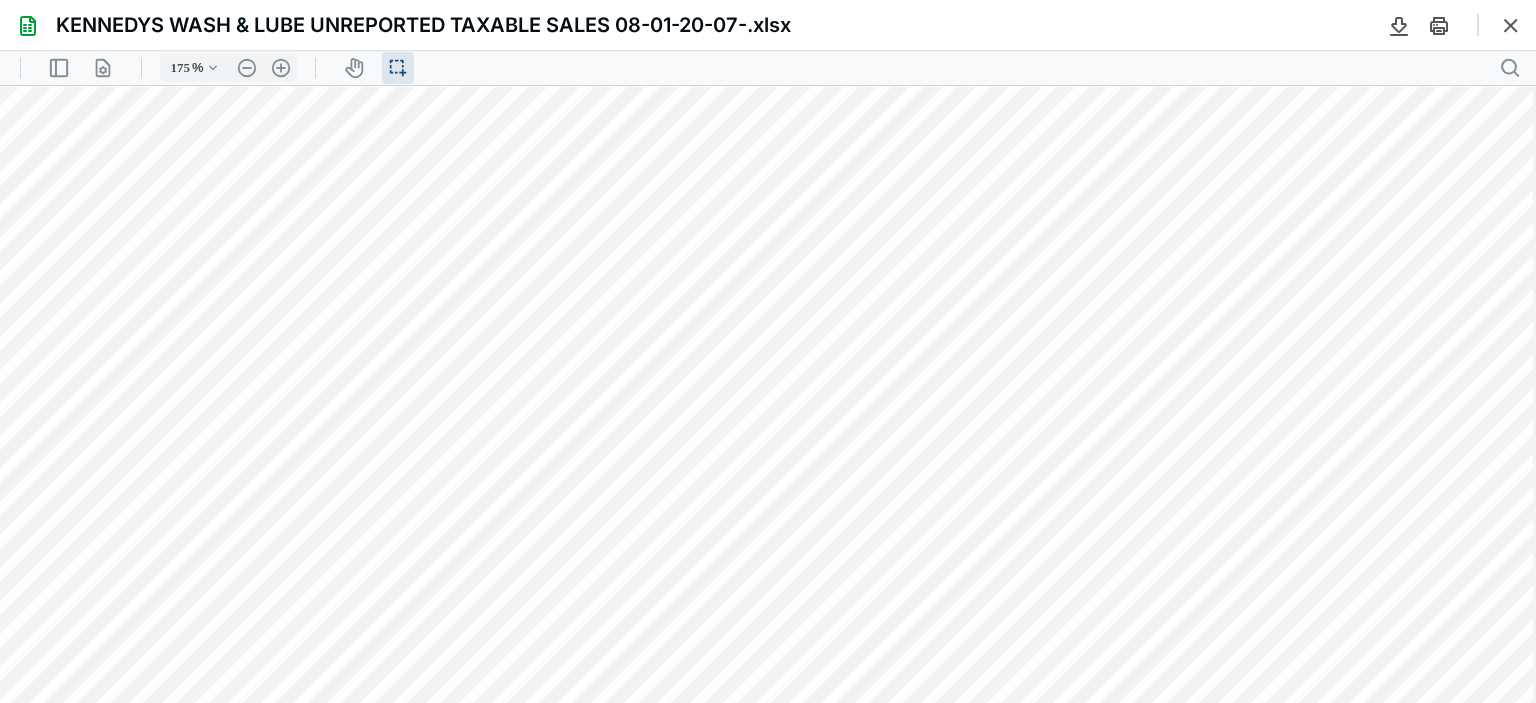 type on "*" 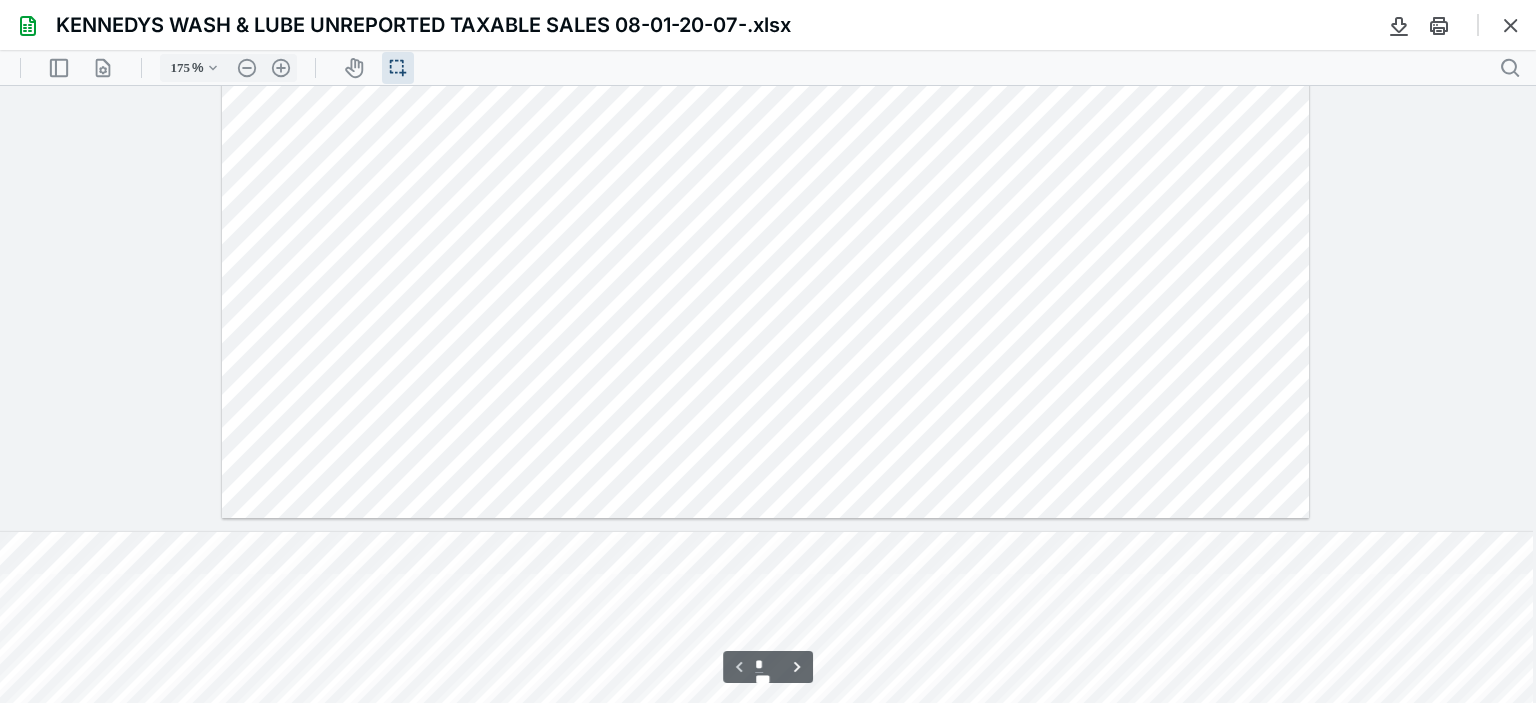 scroll, scrollTop: 0, scrollLeft: 311, axis: horizontal 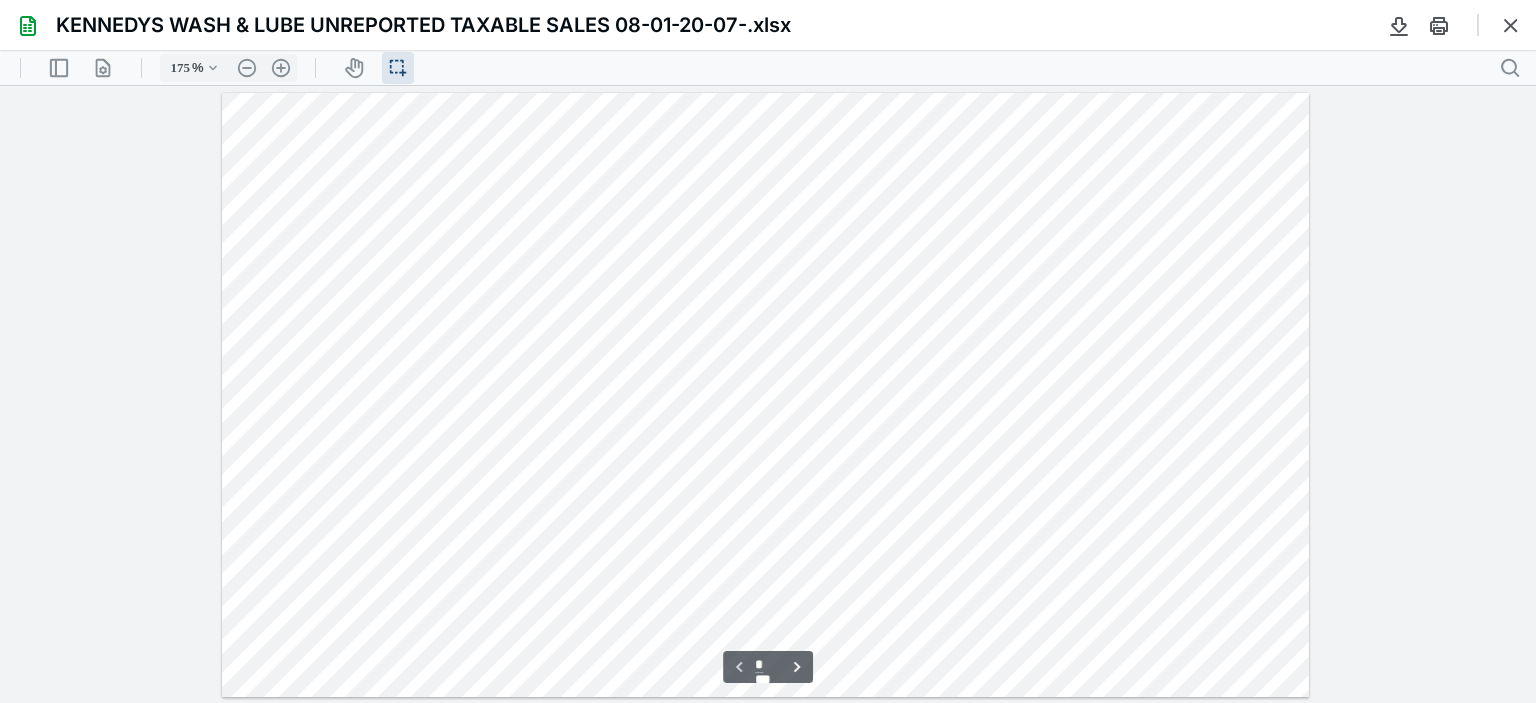 drag, startPoint x: 1528, startPoint y: 103, endPoint x: 1451, endPoint y: 89, distance: 78.26238 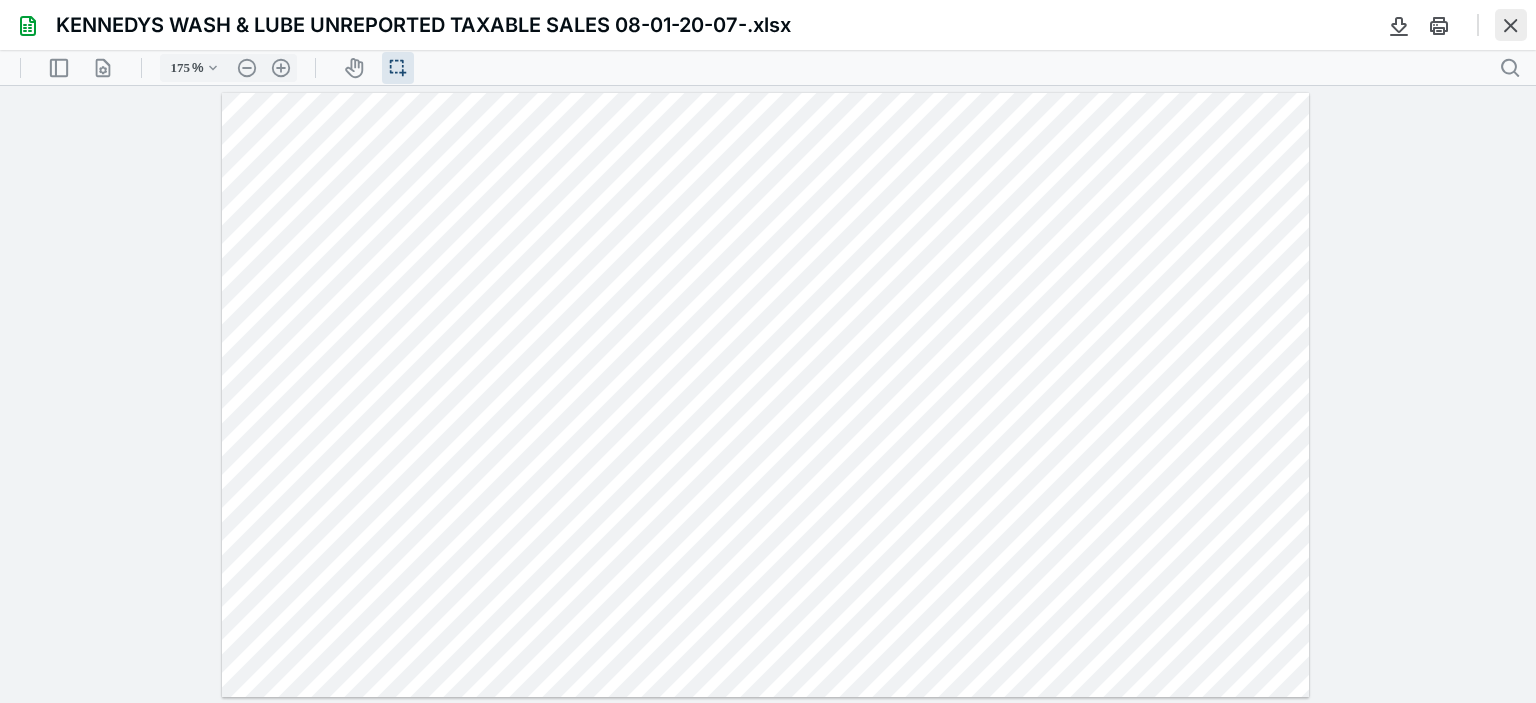 click at bounding box center (1511, 25) 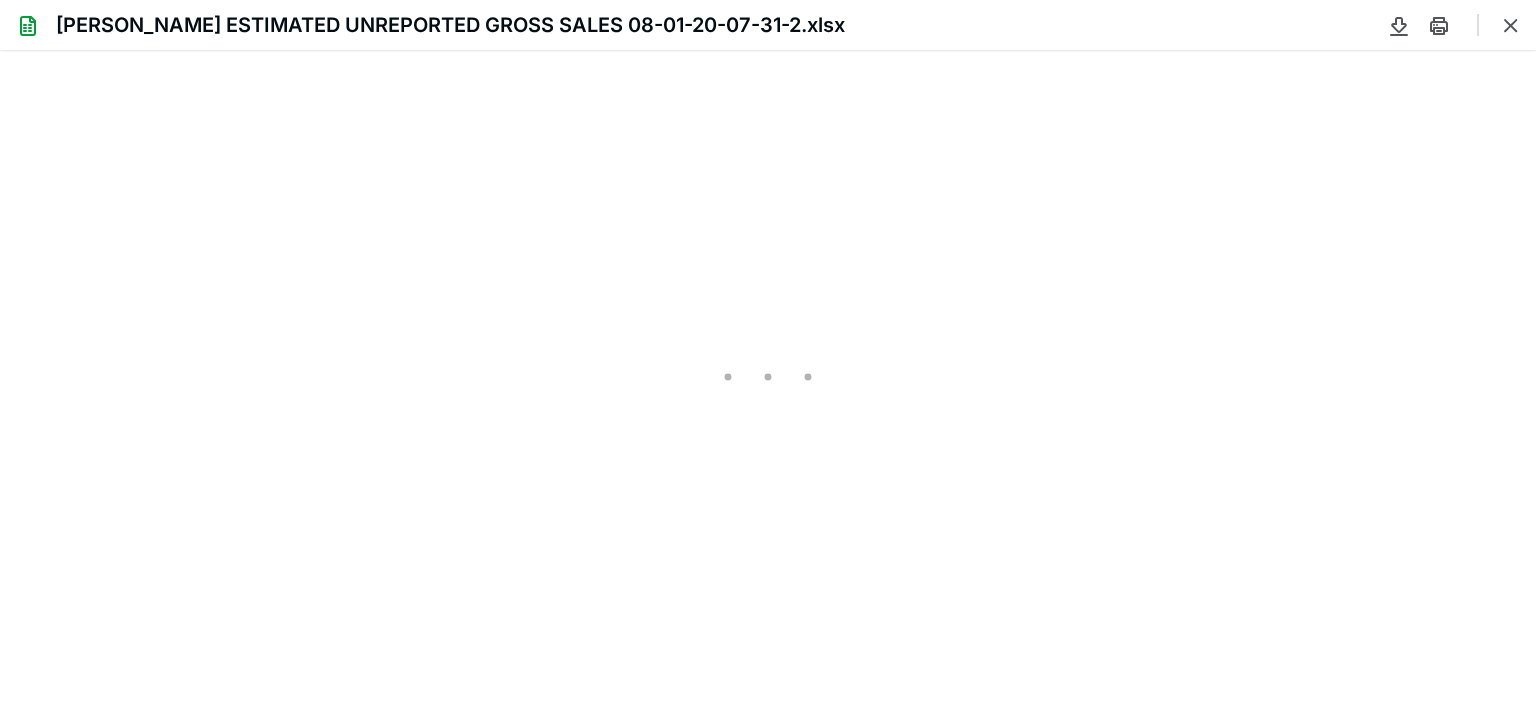 scroll, scrollTop: 0, scrollLeft: 0, axis: both 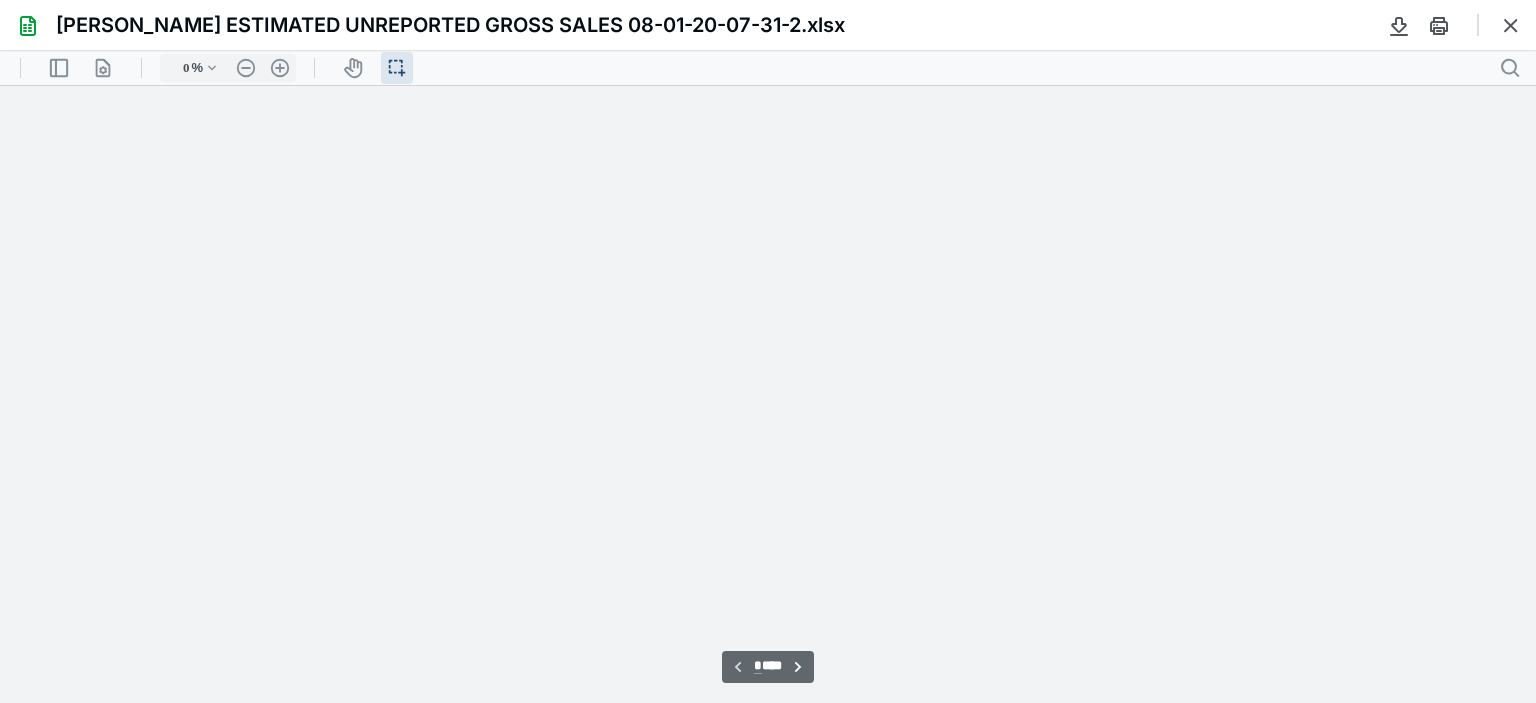 type on "175" 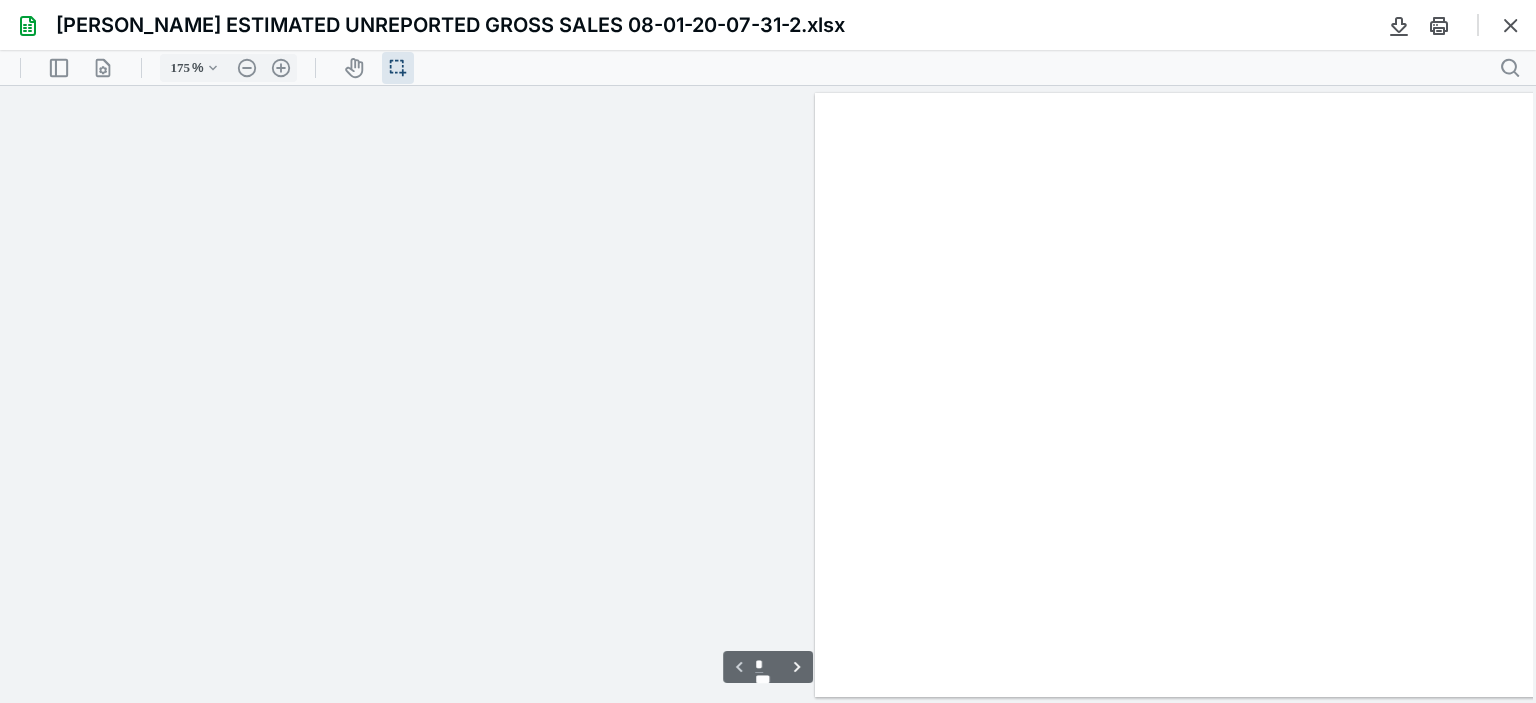 scroll, scrollTop: 43, scrollLeft: 593, axis: both 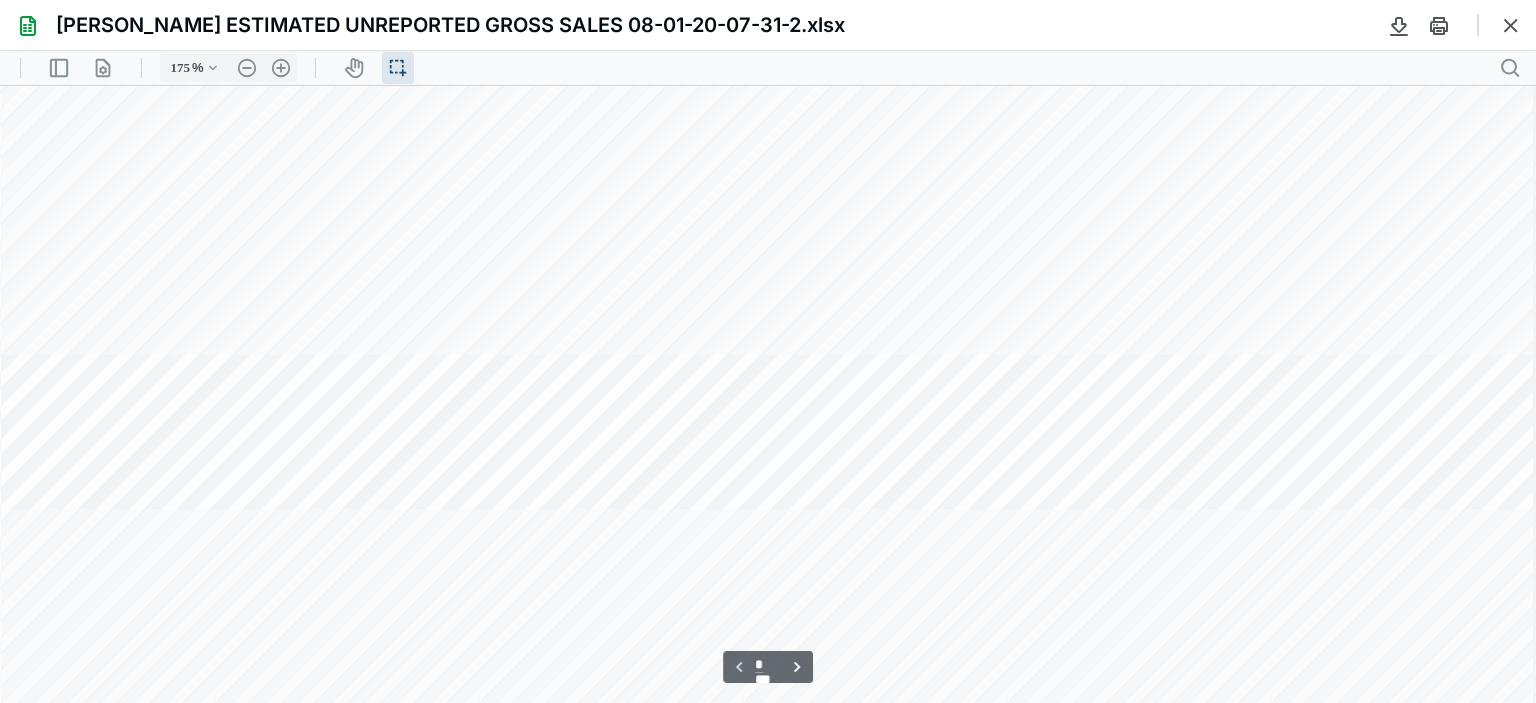 type on "*" 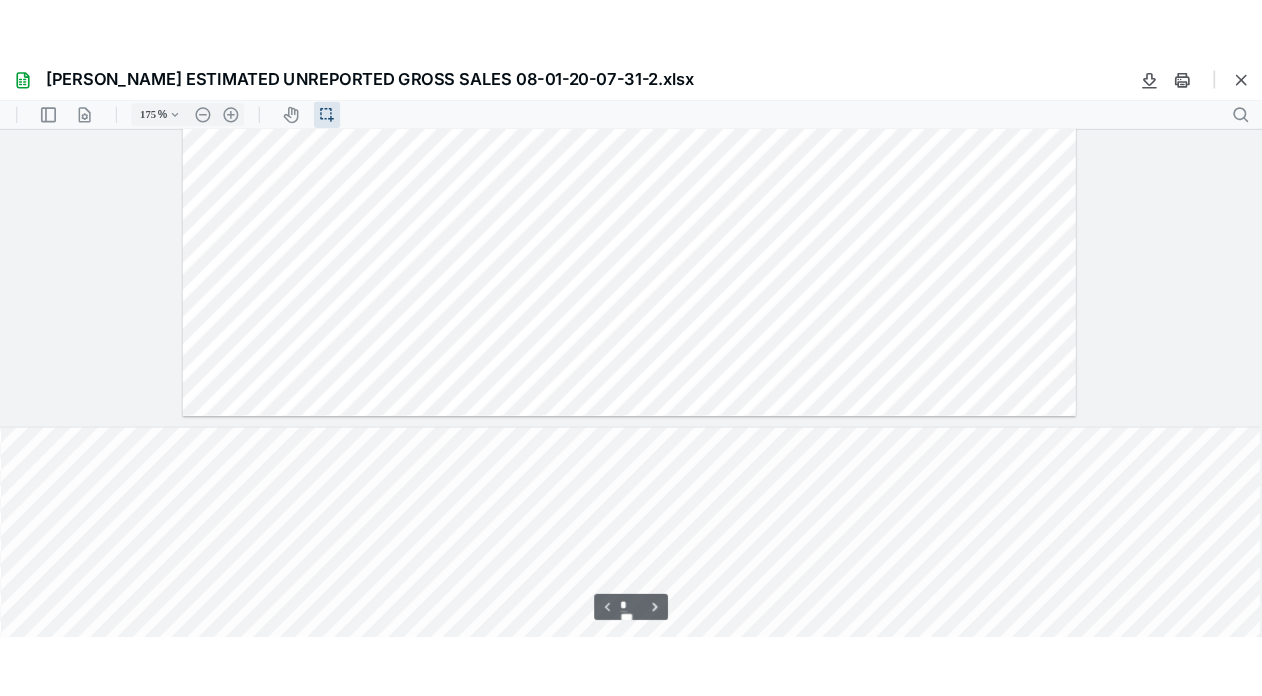 scroll, scrollTop: 0, scrollLeft: 593, axis: horizontal 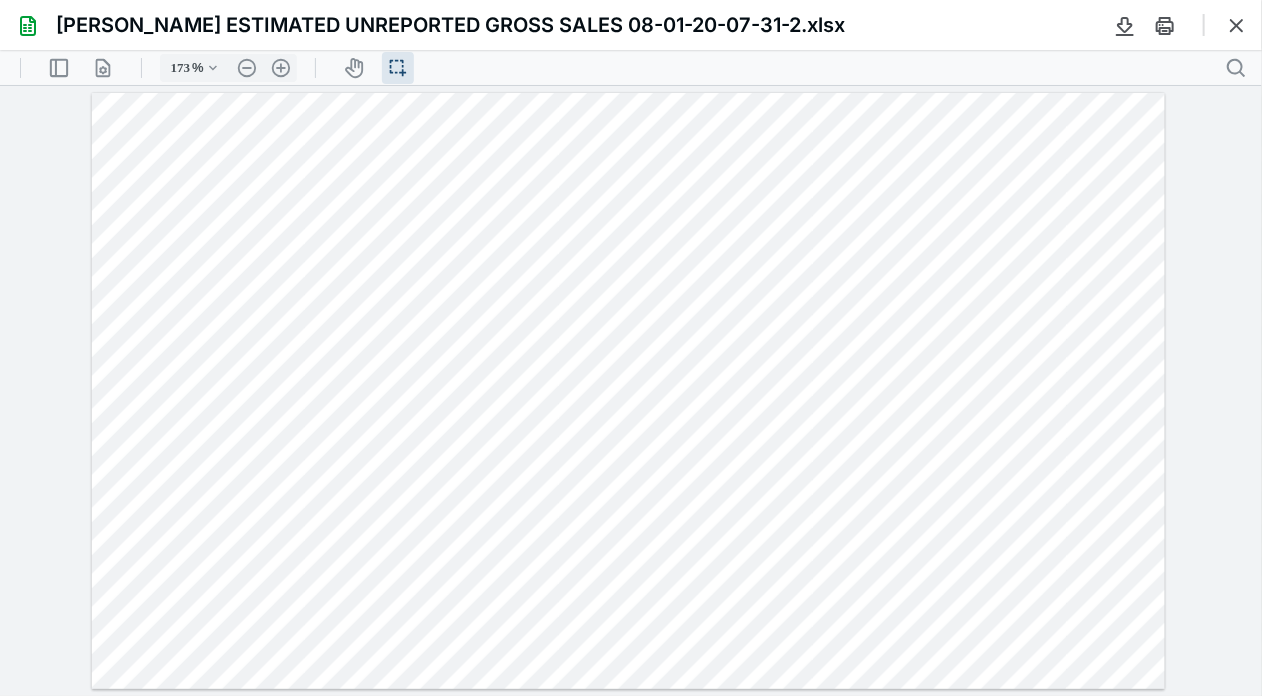 type on "175" 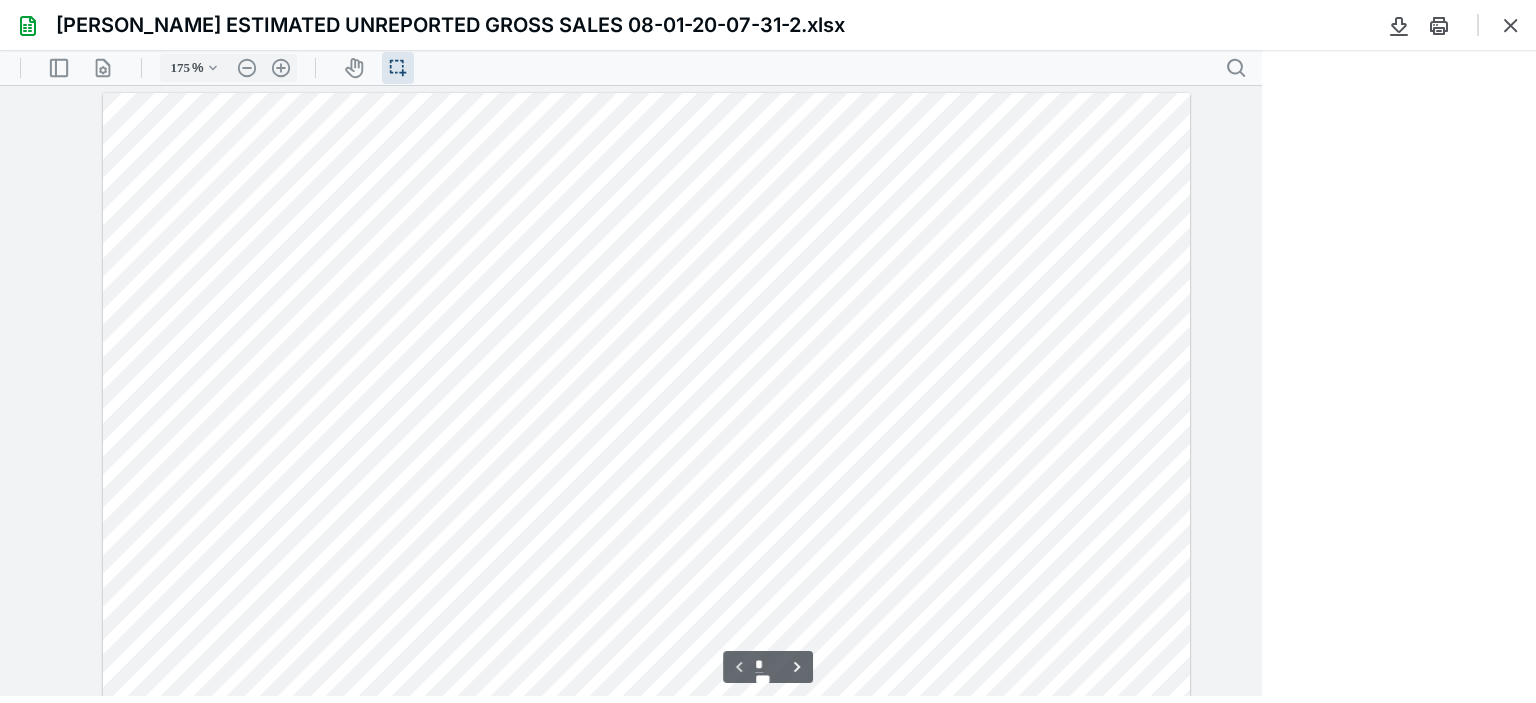 scroll, scrollTop: 0, scrollLeft: 593, axis: horizontal 